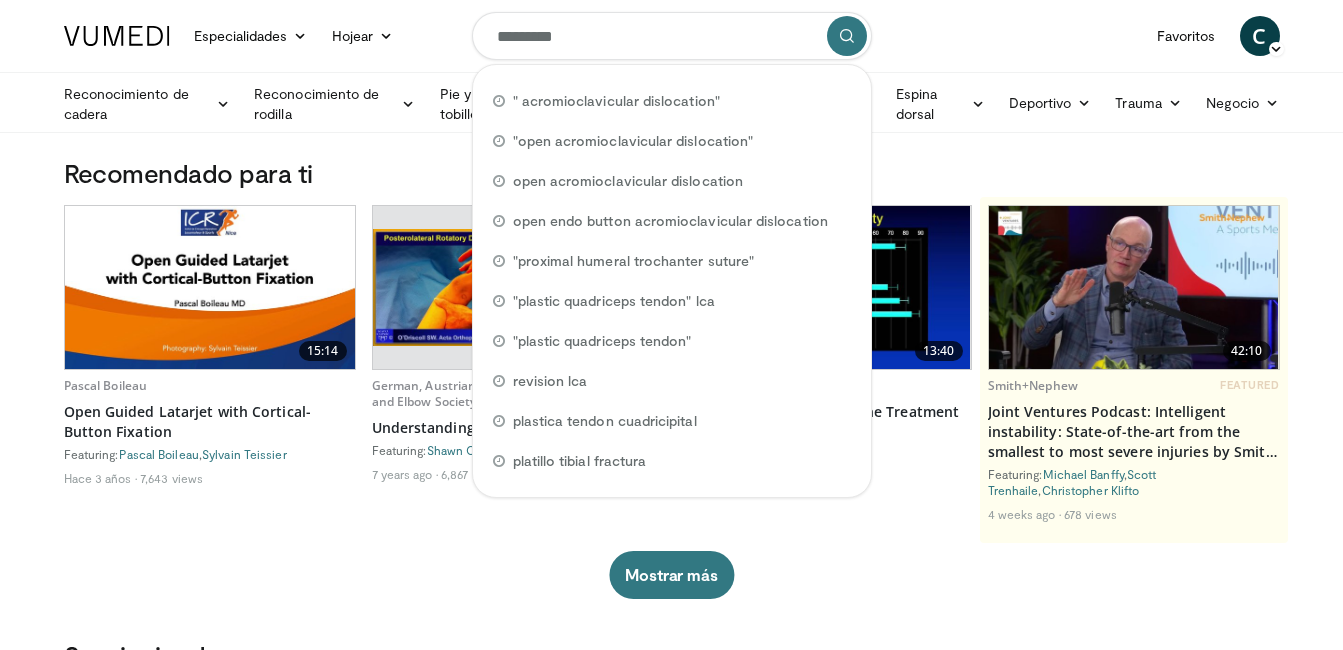 scroll, scrollTop: 0, scrollLeft: 0, axis: both 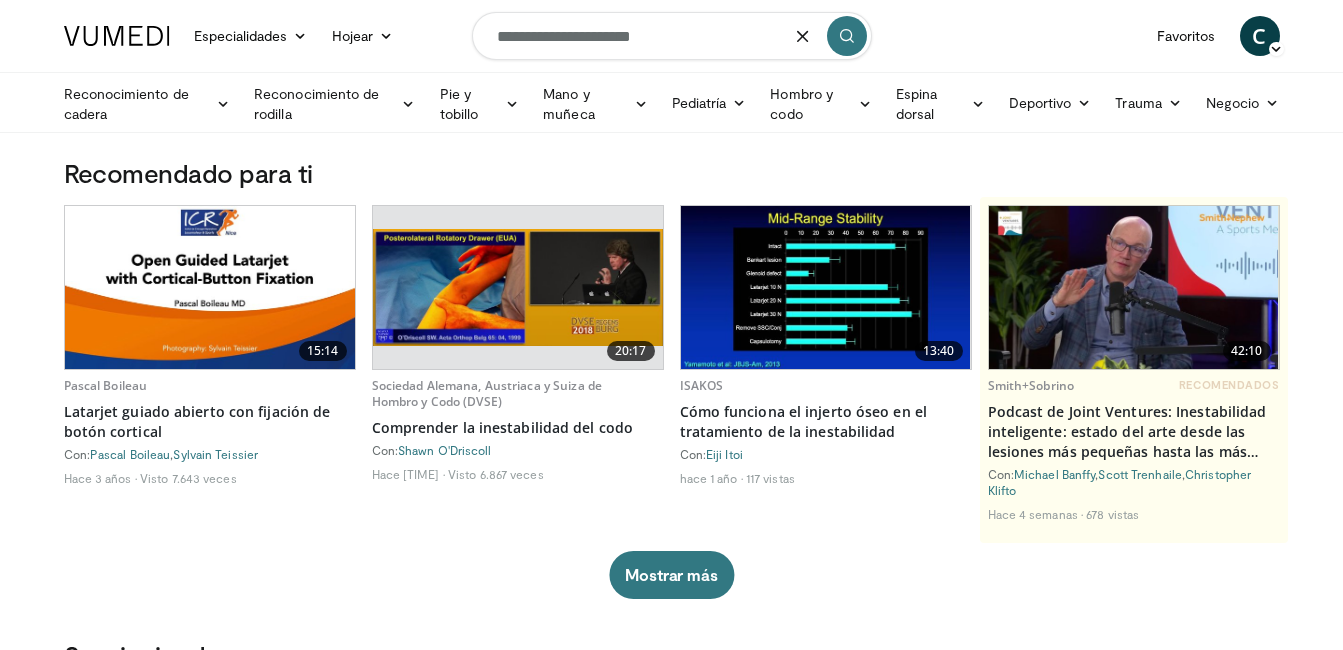 type on "**********" 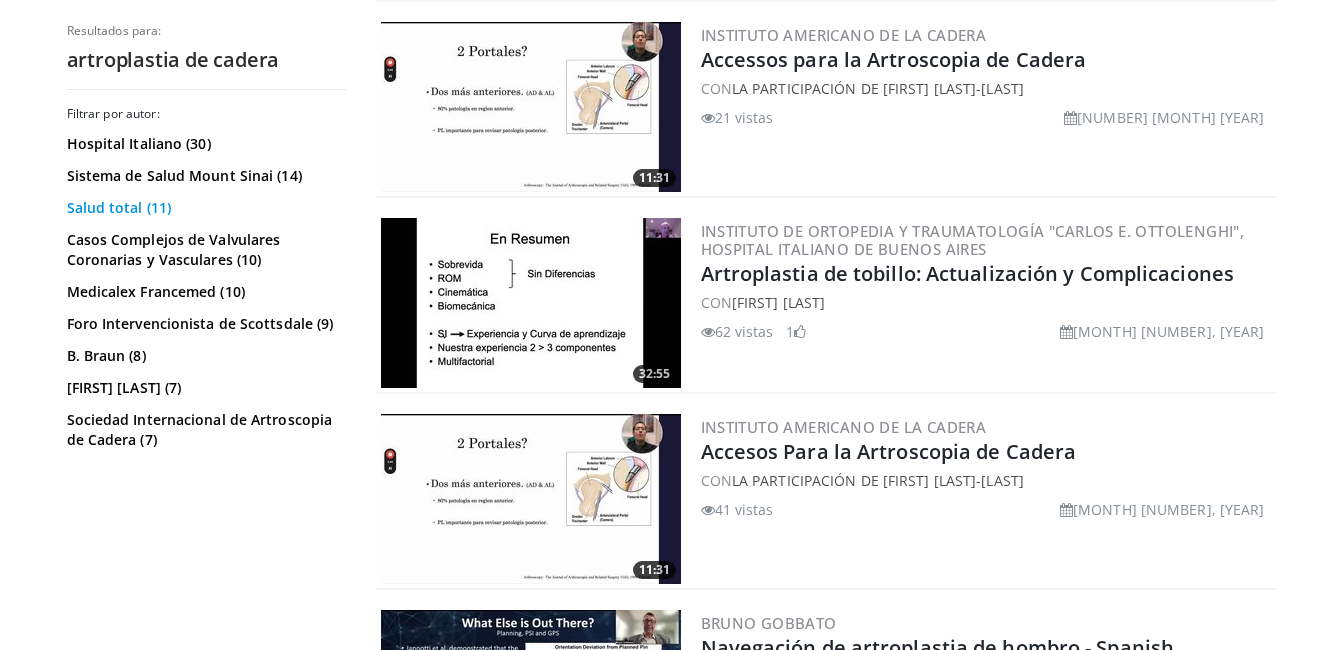 scroll, scrollTop: 1500, scrollLeft: 0, axis: vertical 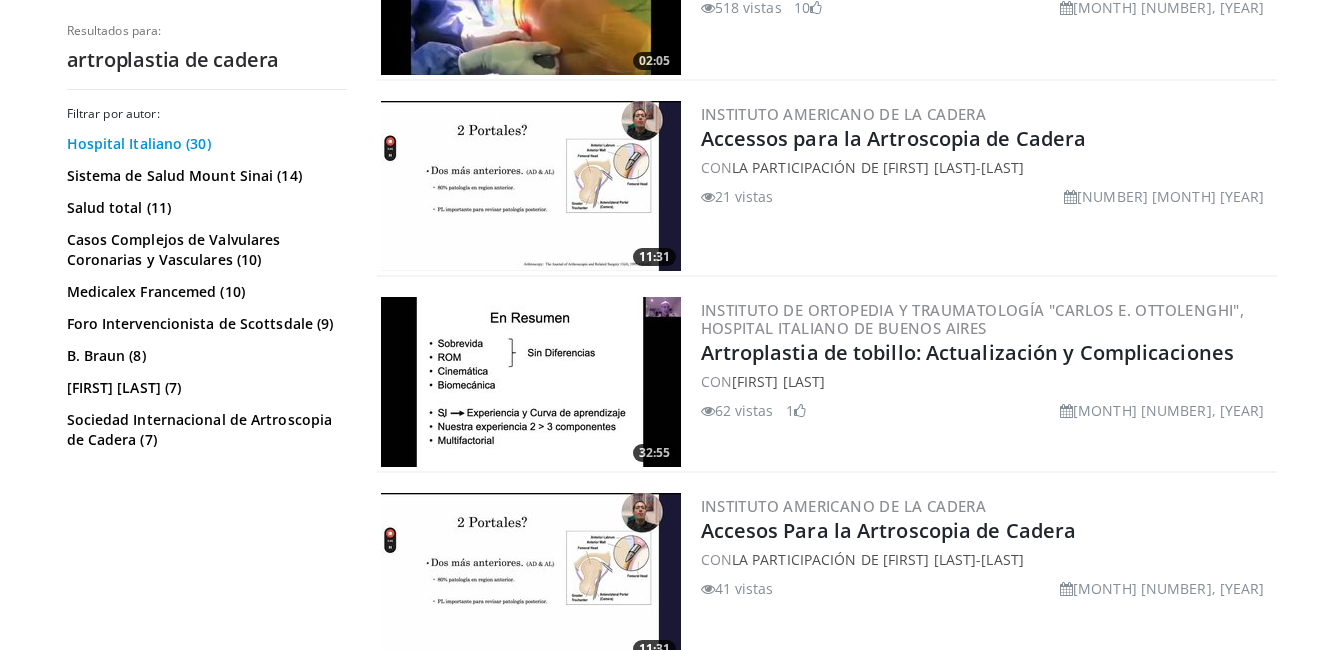 click on "Hospital Italiano (30)" at bounding box center (204, 144) 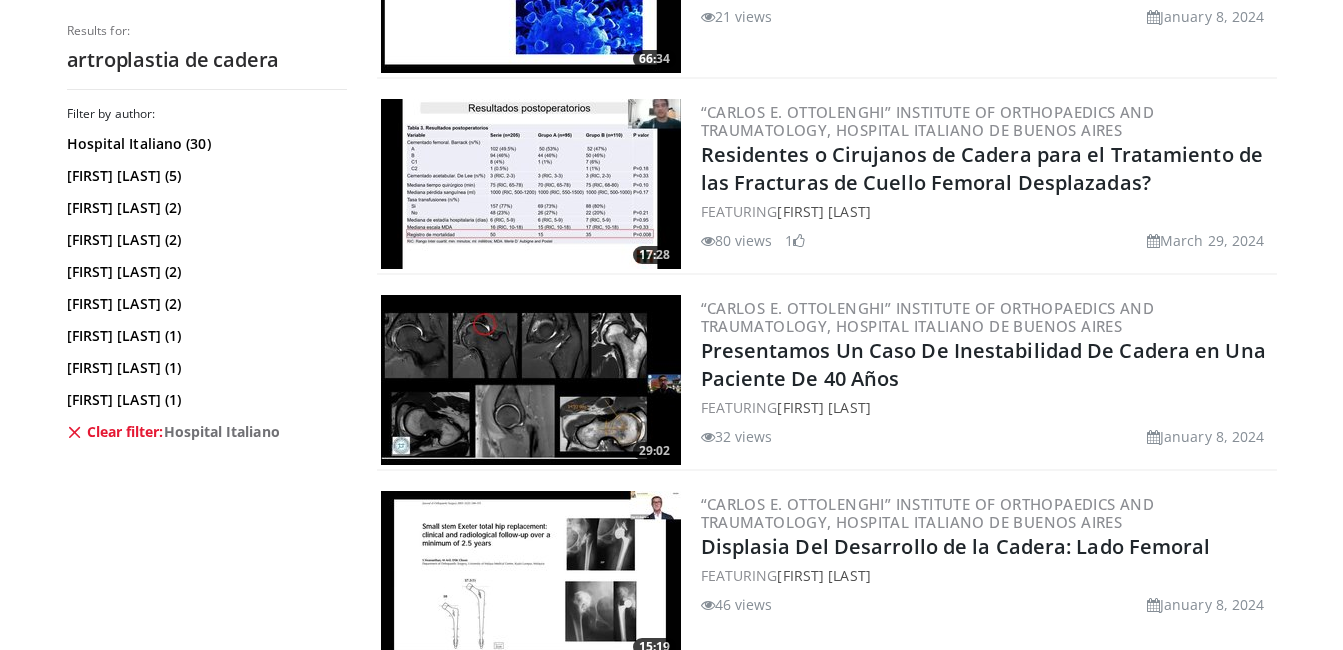 scroll, scrollTop: 900, scrollLeft: 0, axis: vertical 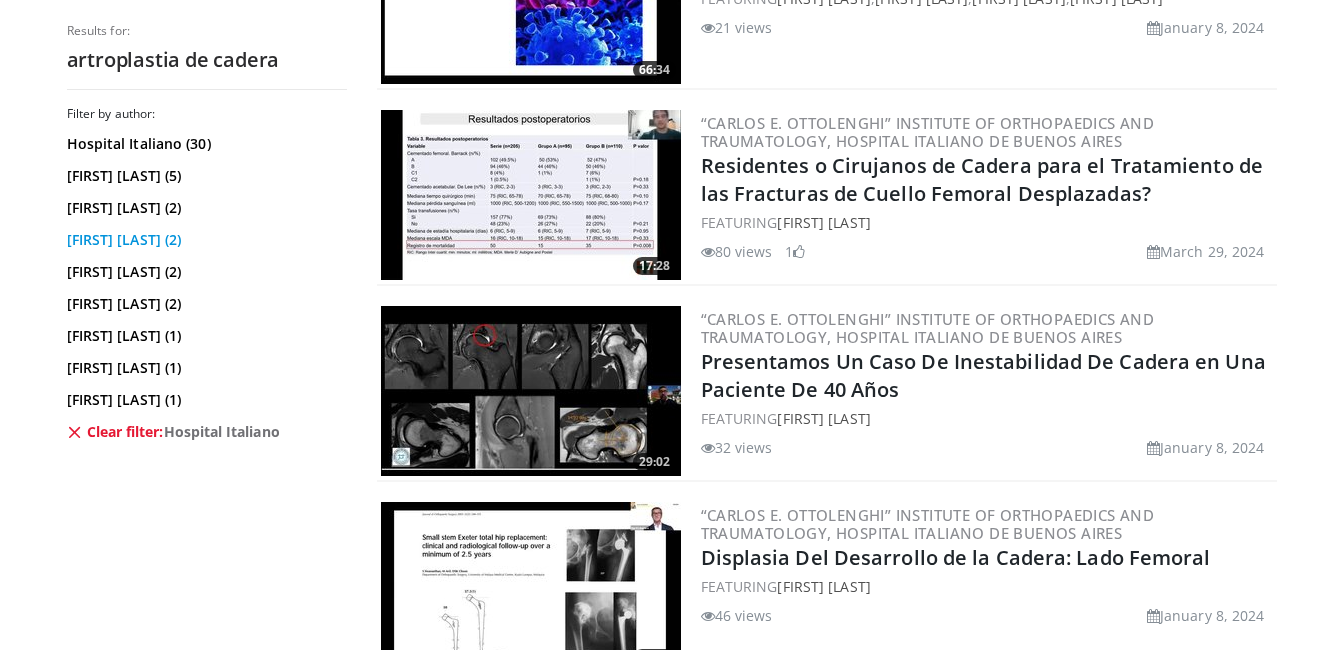 click on "[FIRST] [LAST] (2)" at bounding box center [204, 240] 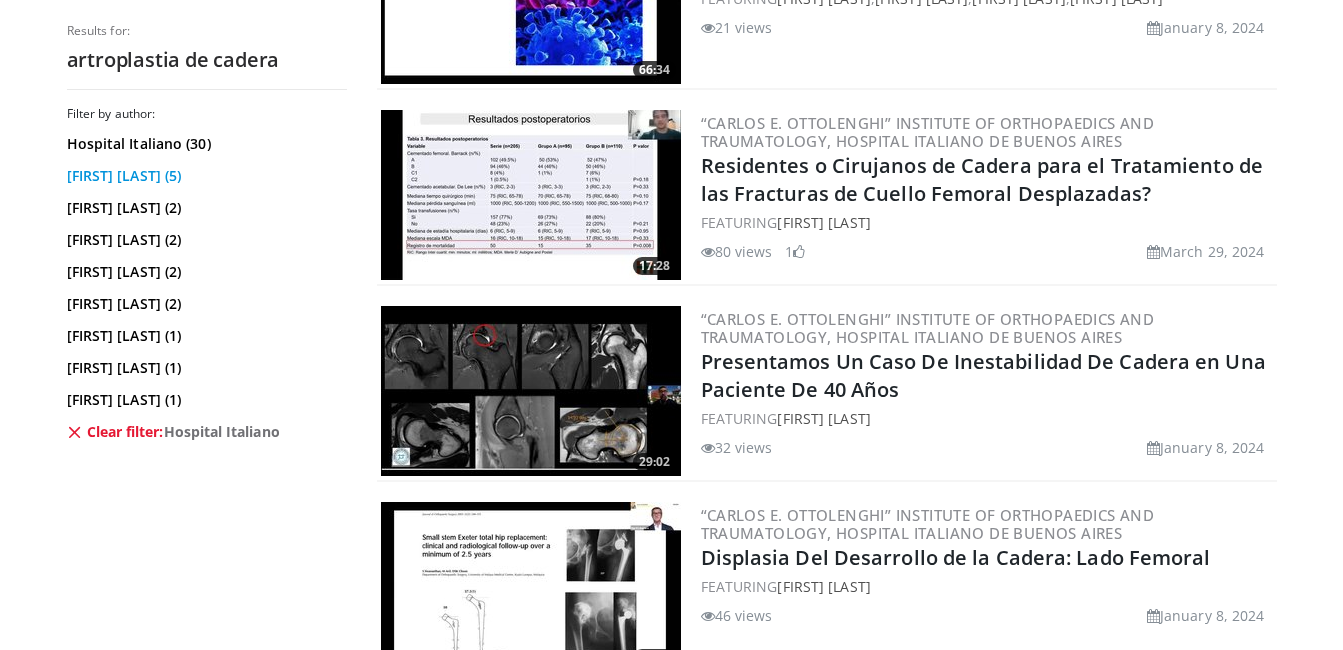 click on "Martin Buttaro (5)" at bounding box center [204, 176] 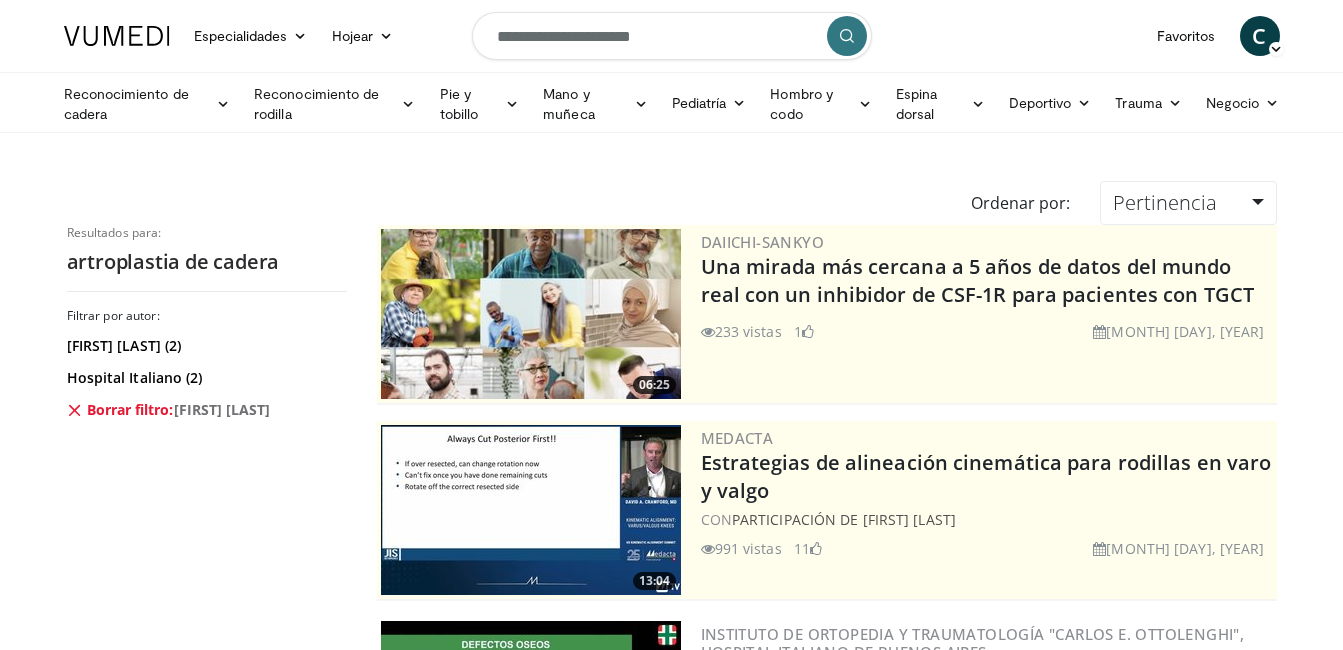 scroll, scrollTop: 100, scrollLeft: 0, axis: vertical 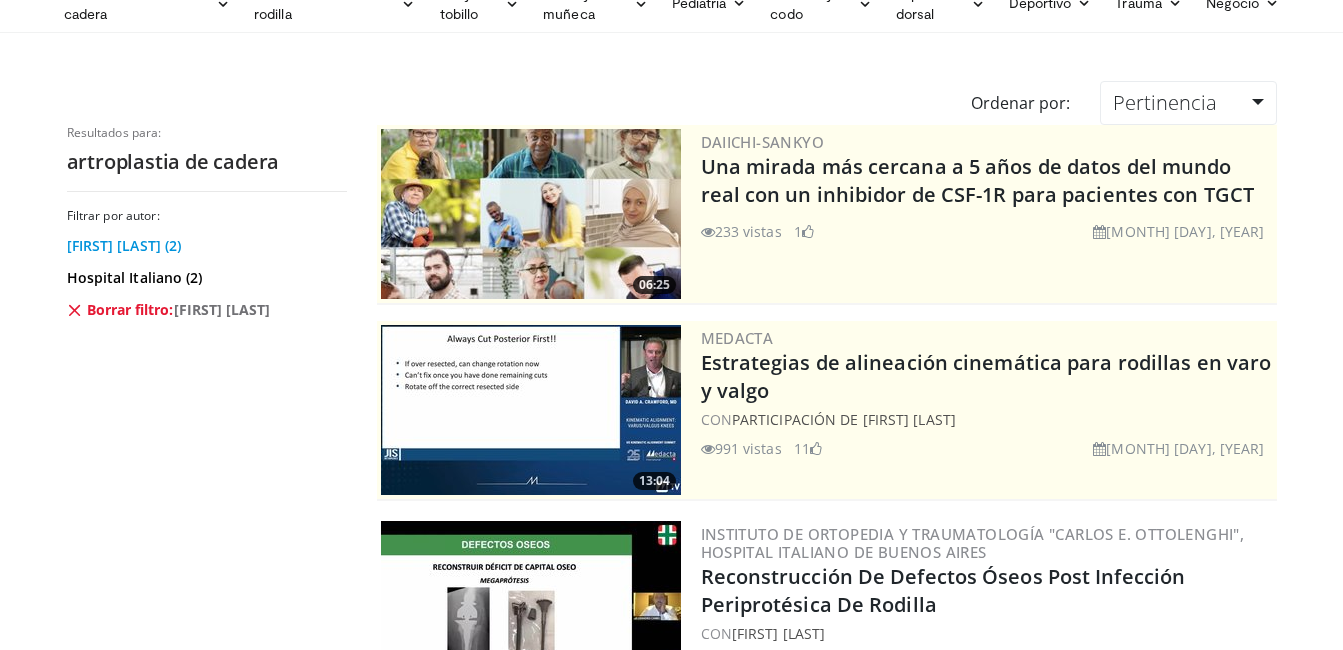 click on "[FIRST] [LAST] (2)" at bounding box center [204, 246] 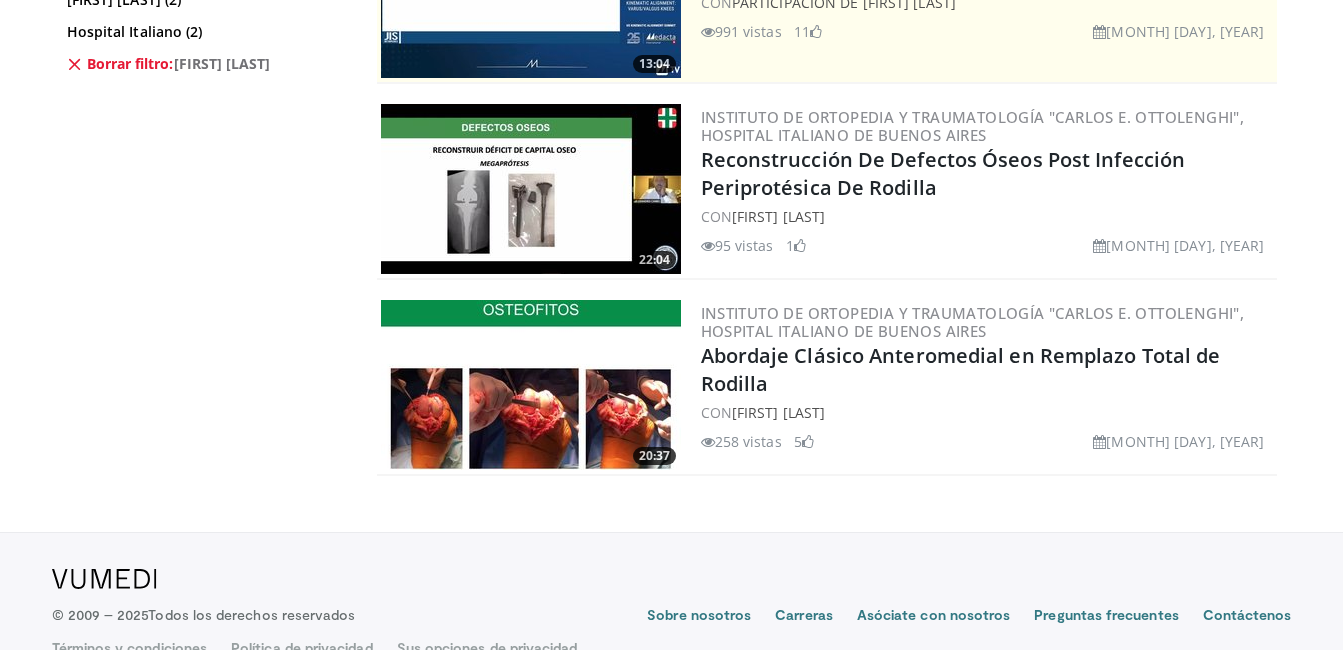 scroll, scrollTop: 257, scrollLeft: 0, axis: vertical 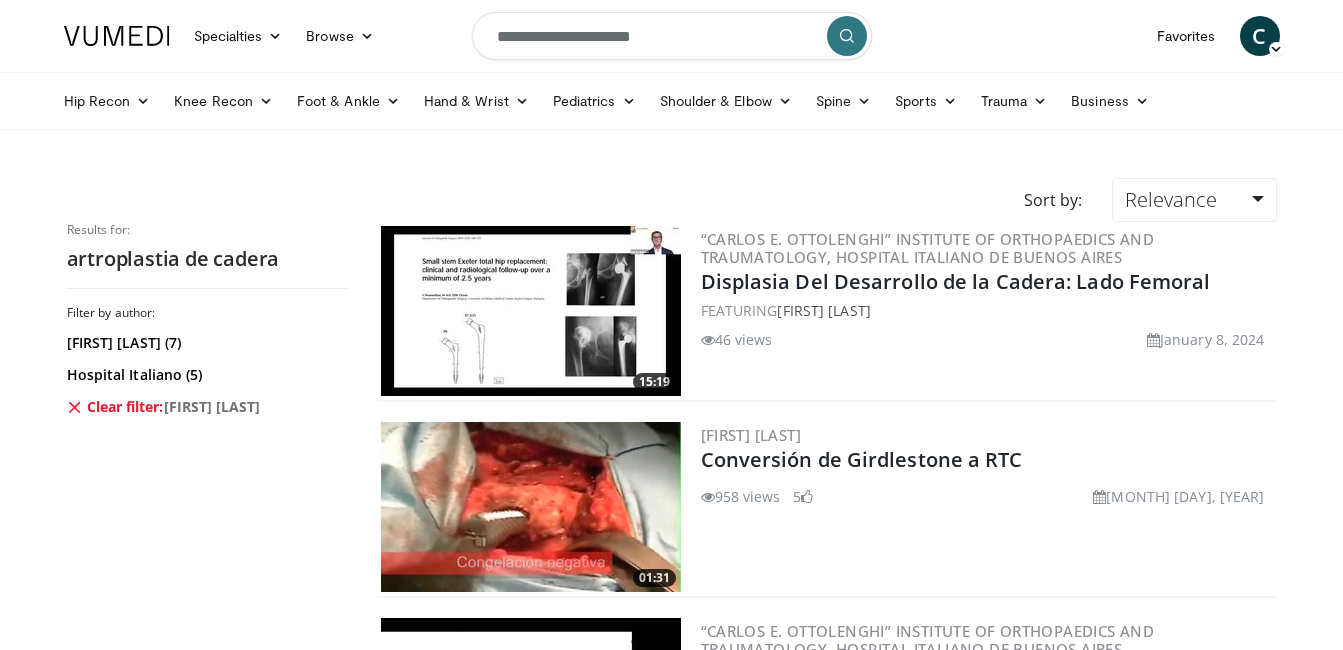 click on "**********" at bounding box center [672, 36] 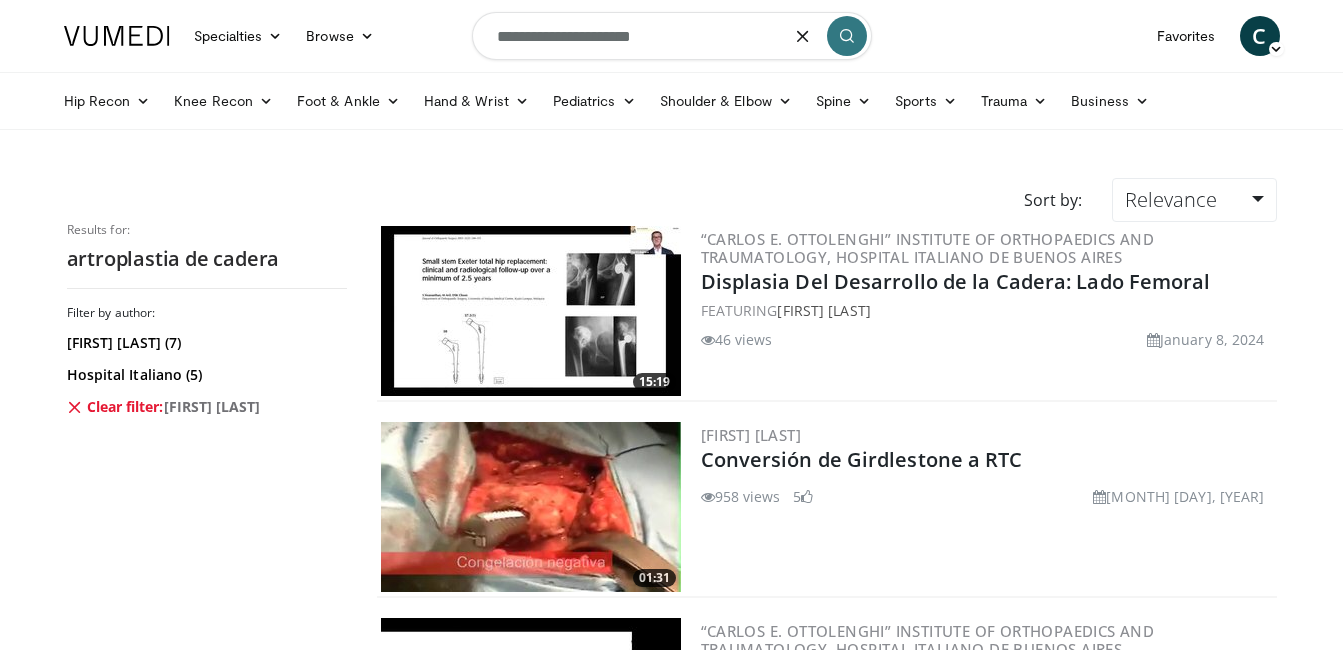 drag, startPoint x: 652, startPoint y: 32, endPoint x: 196, endPoint y: 8, distance: 456.63113 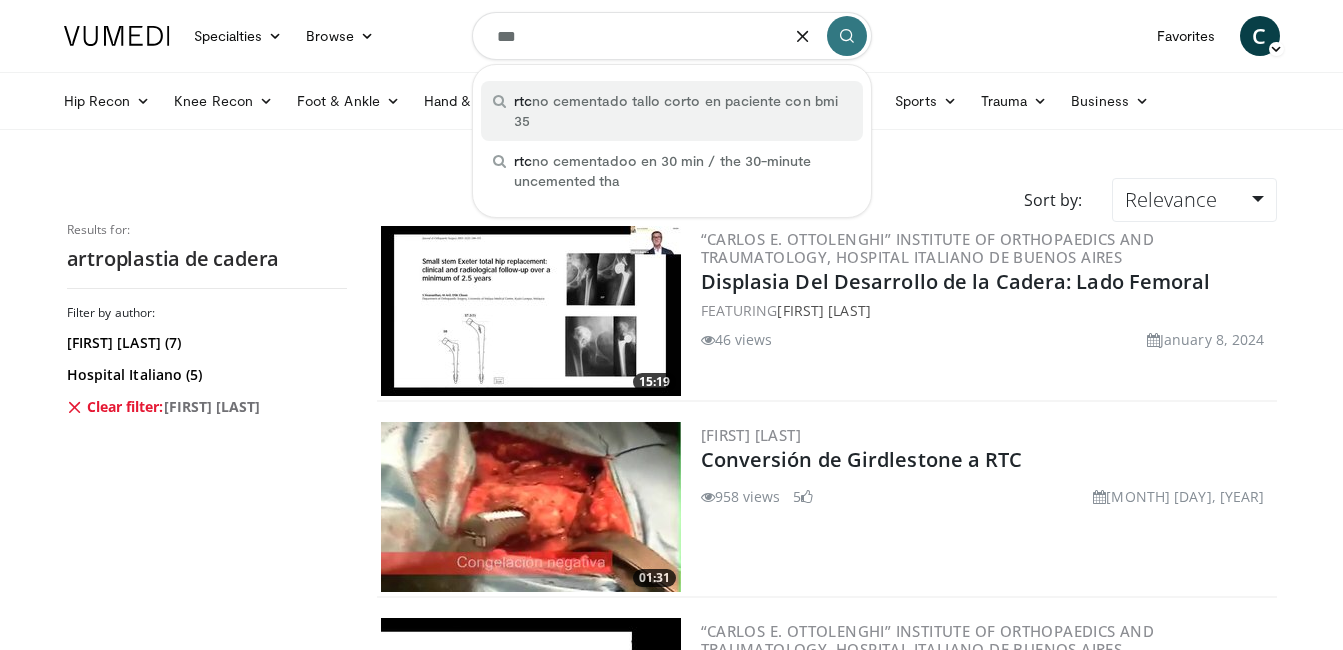 click on "rtc  no cementado tallo corto en paciente con bmi 35" at bounding box center (682, 111) 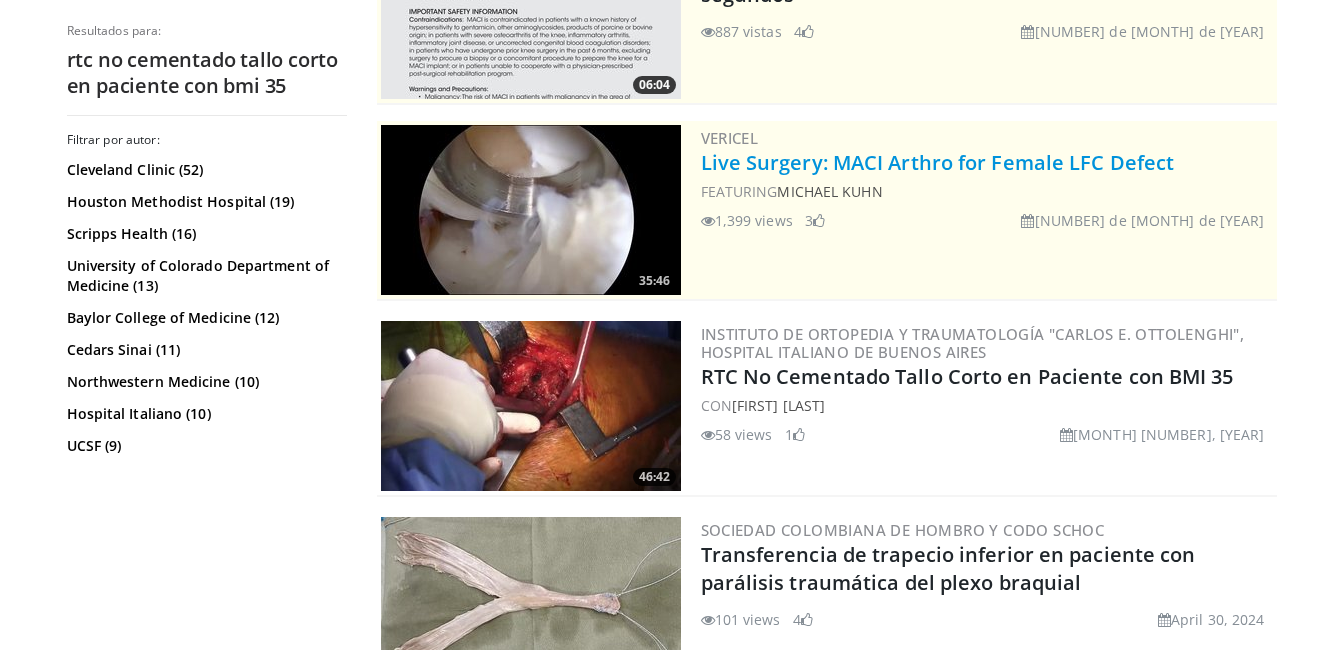 scroll, scrollTop: 400, scrollLeft: 0, axis: vertical 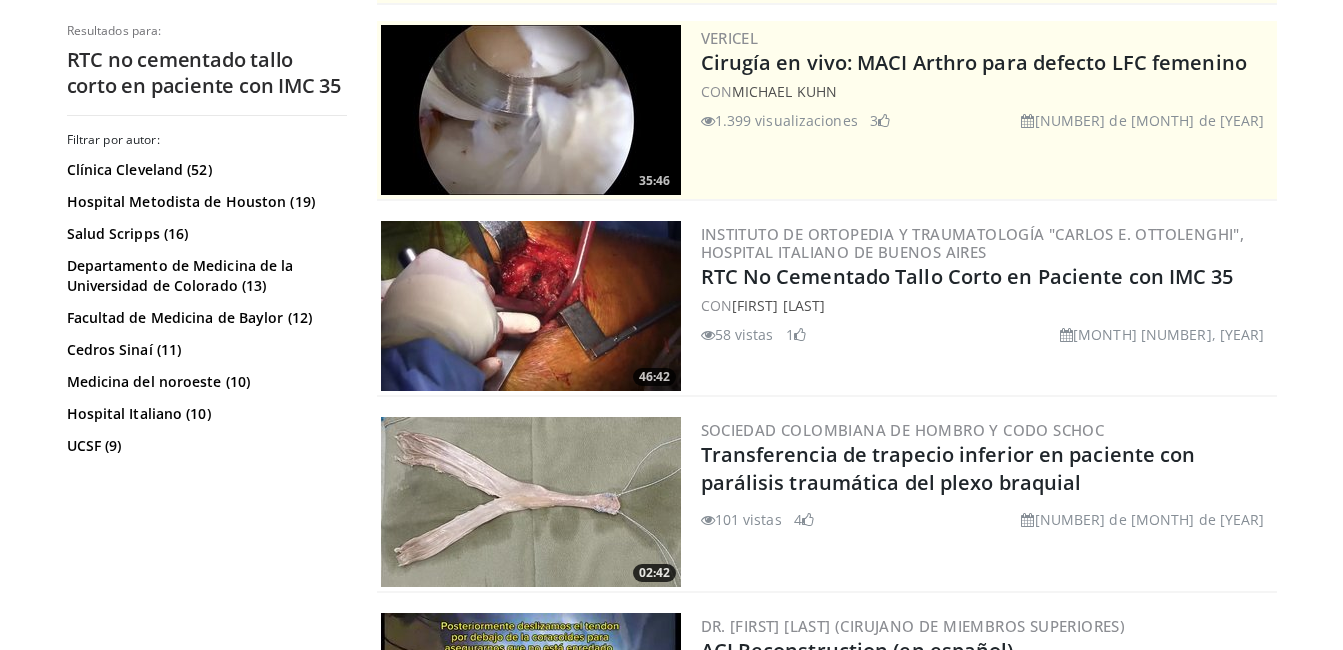 click at bounding box center (531, 306) 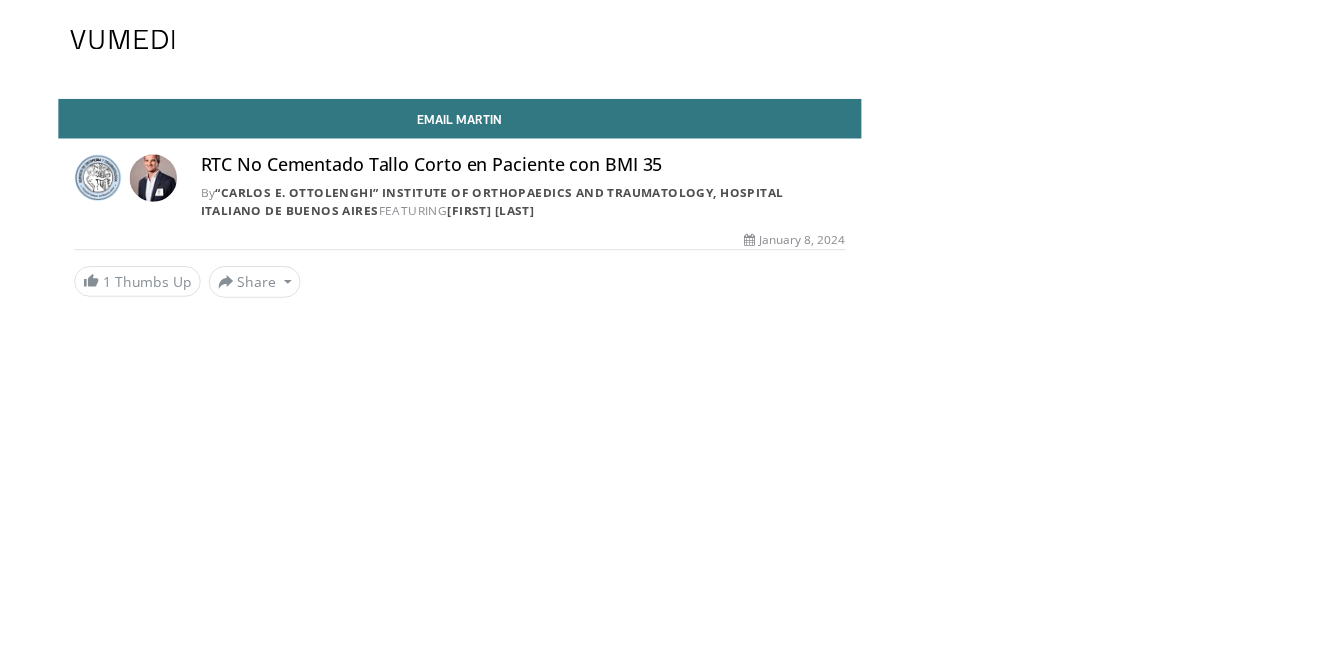 scroll, scrollTop: 0, scrollLeft: 0, axis: both 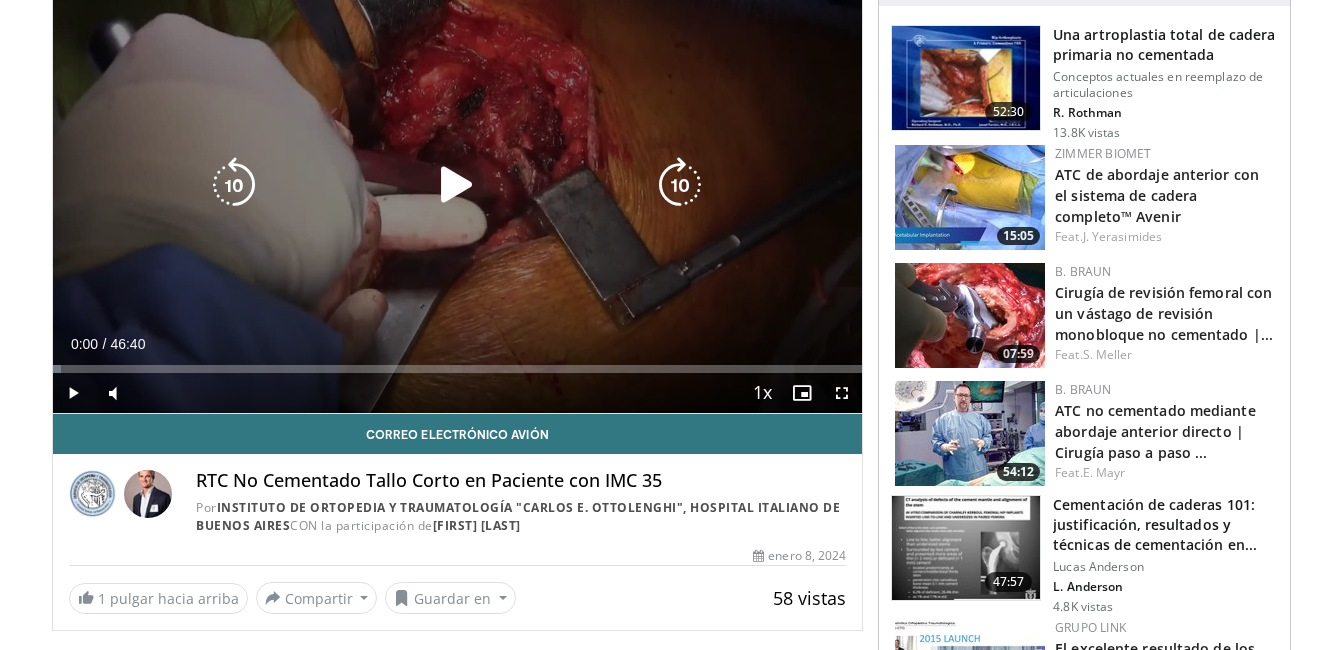 click at bounding box center (457, 185) 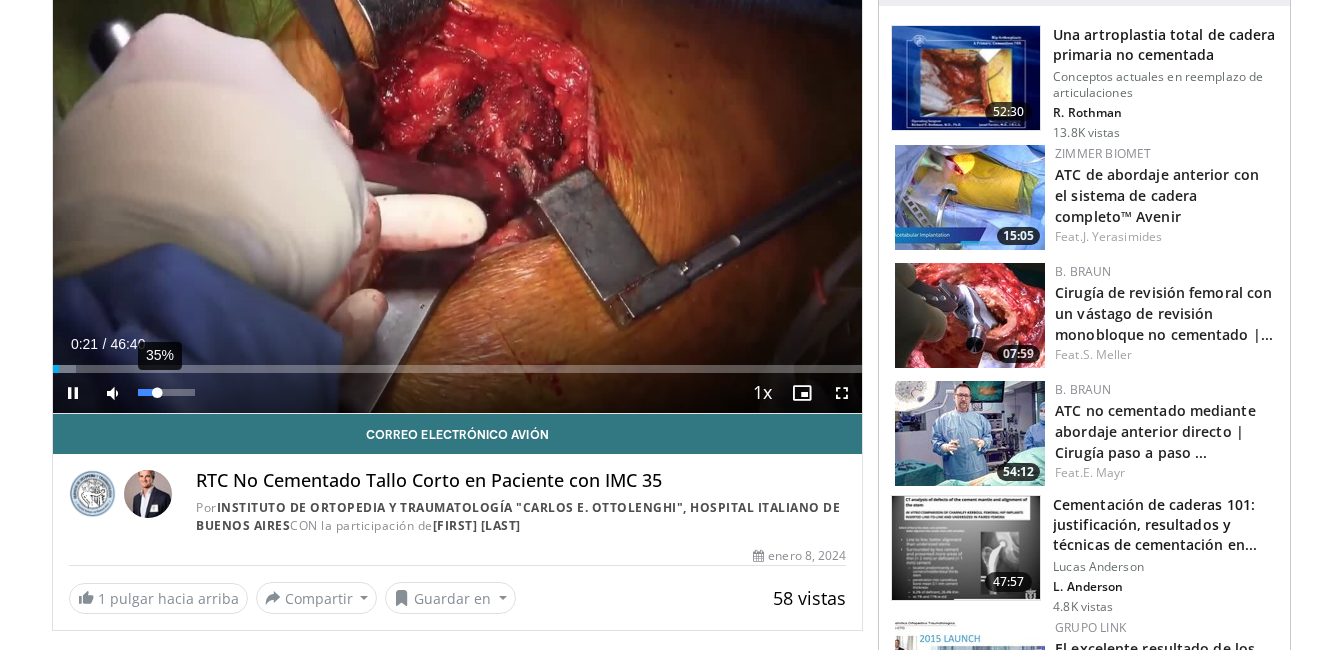 click on "35%" at bounding box center [167, 393] 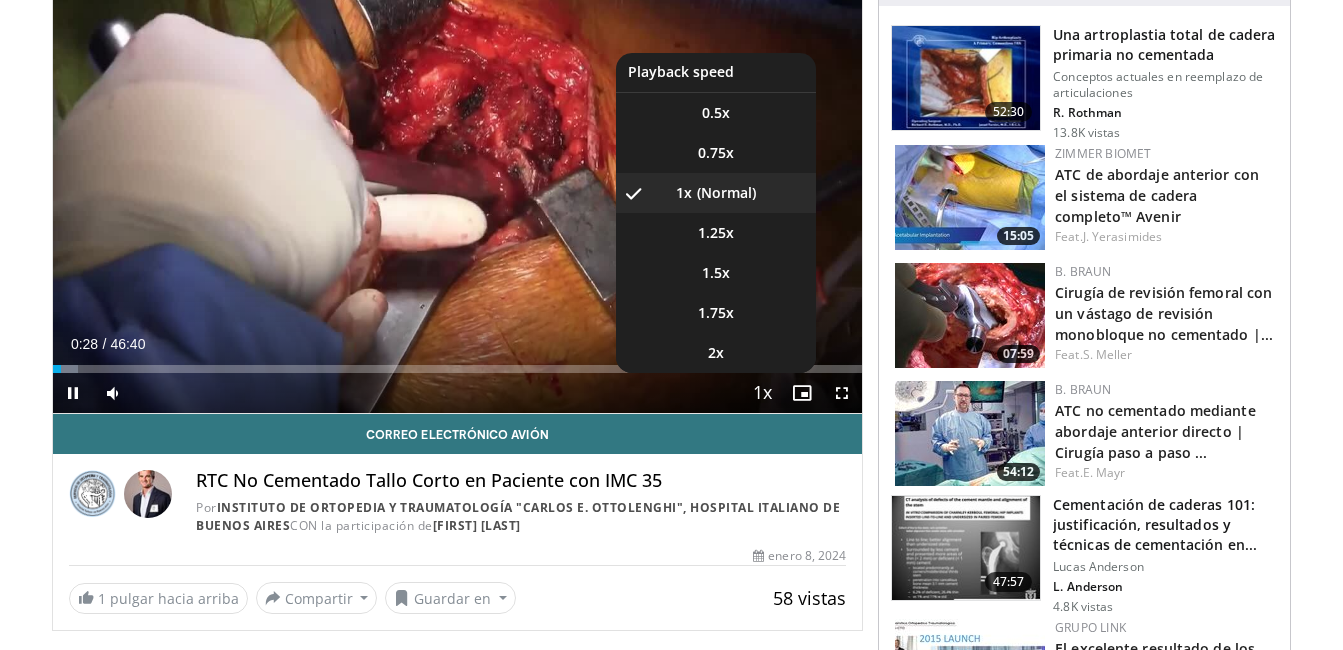 click at bounding box center (762, 394) 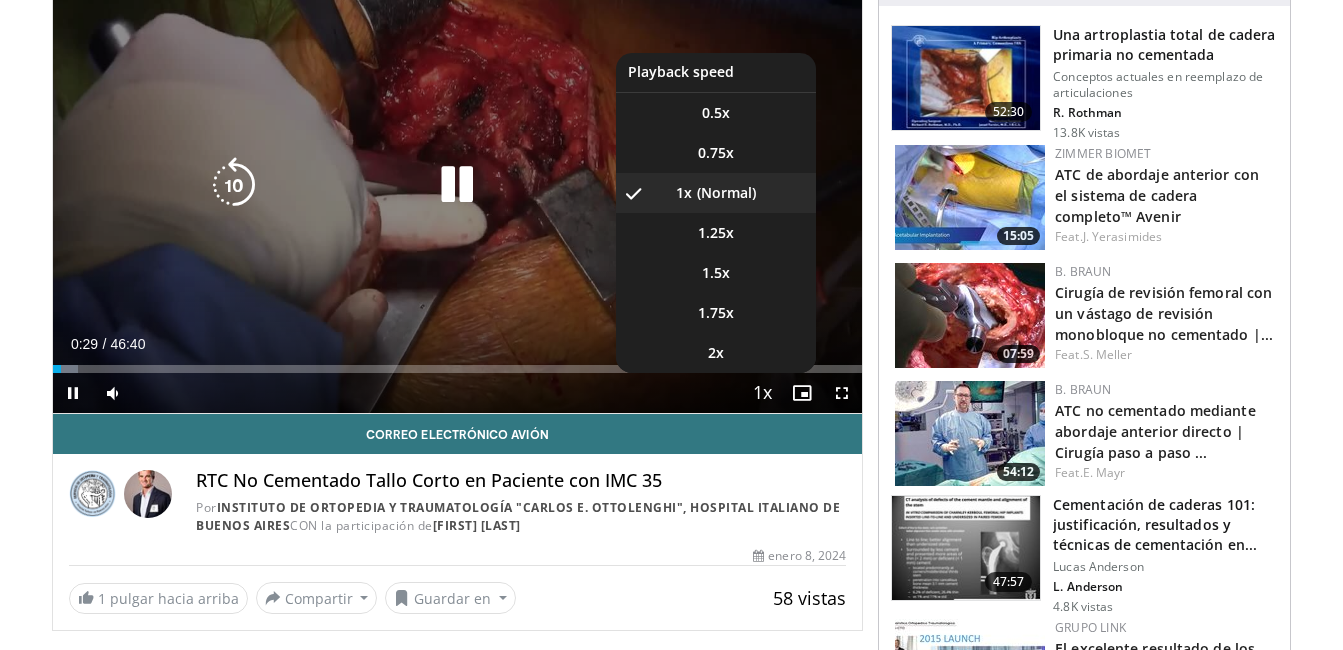 click at bounding box center (762, 394) 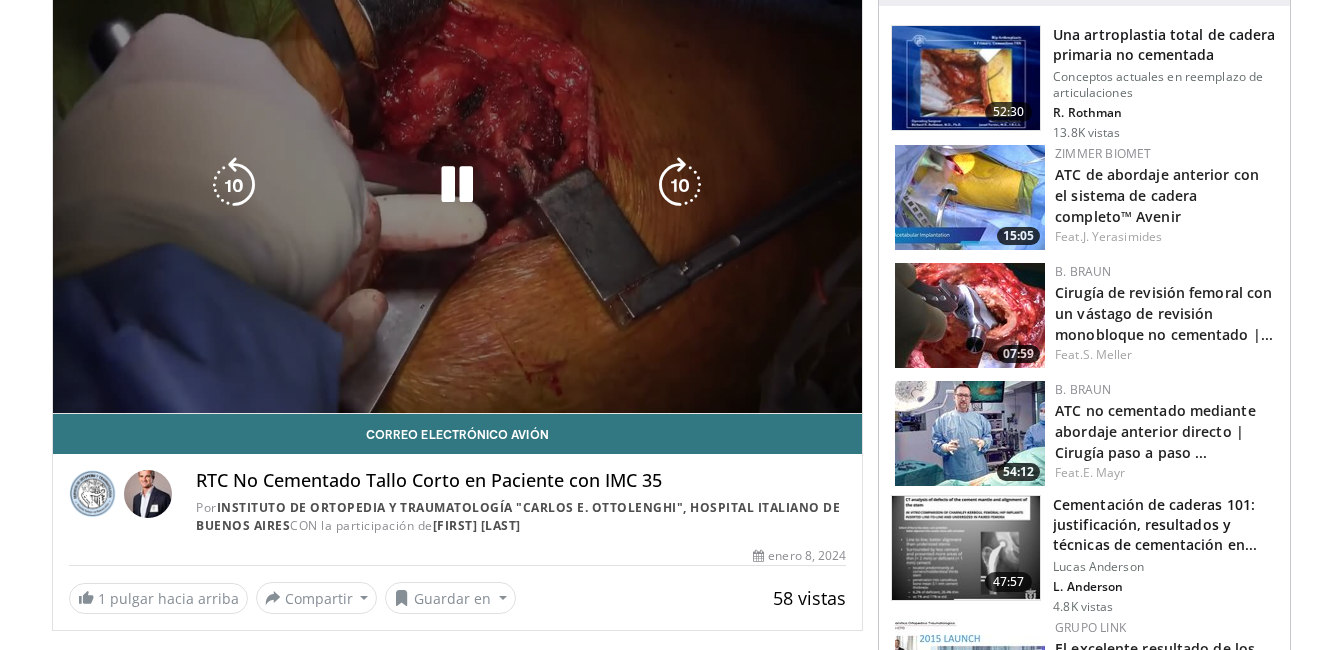 click on "10 seconds
Tap to unmute" at bounding box center (458, 185) 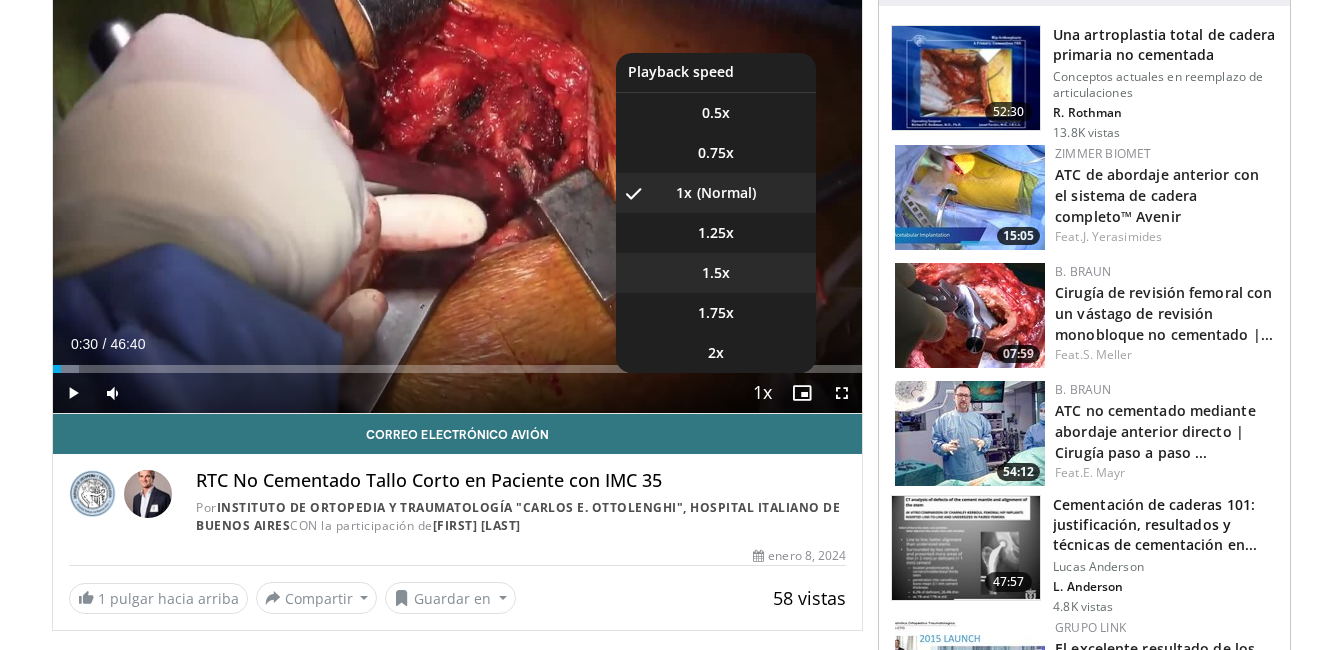 click on "1.5x" at bounding box center (716, 273) 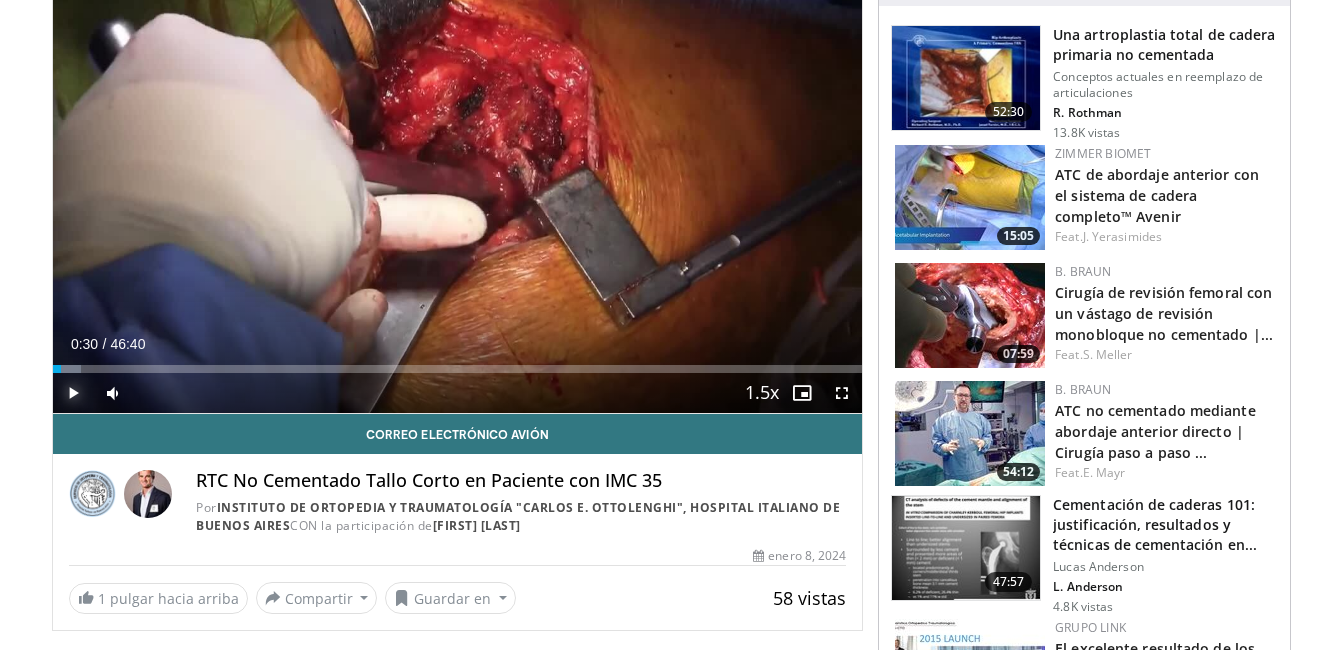 click at bounding box center (73, 393) 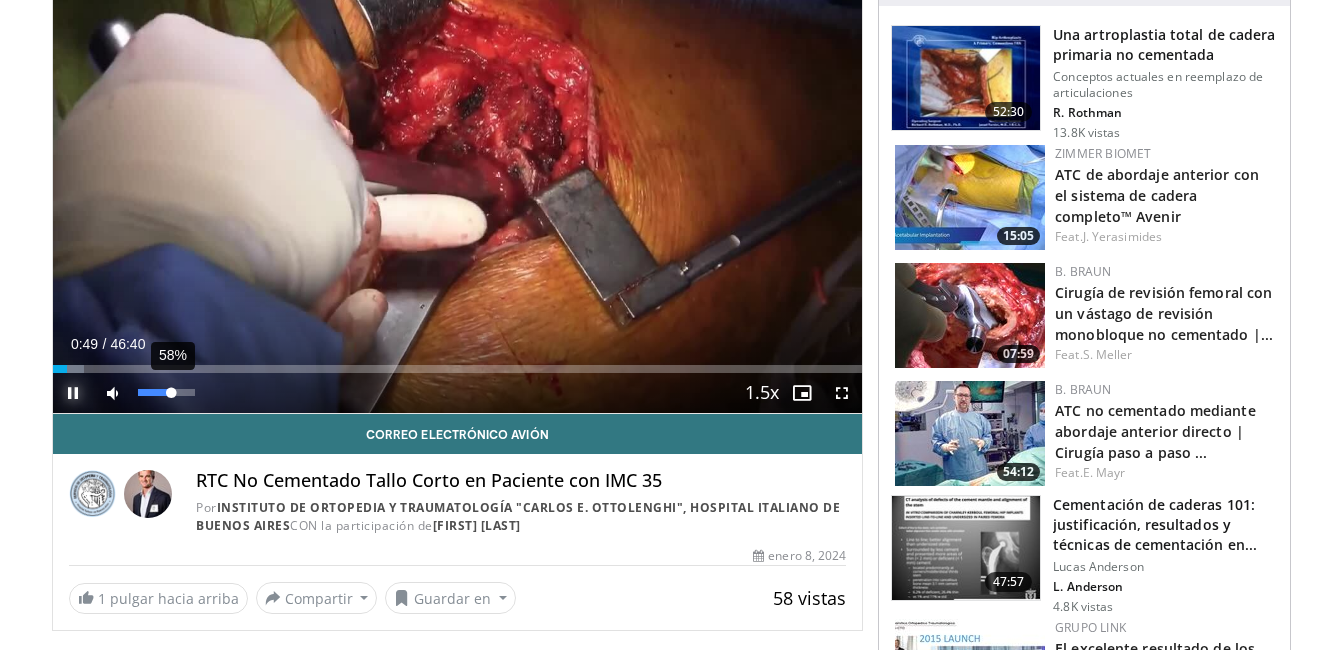 click at bounding box center [155, 392] 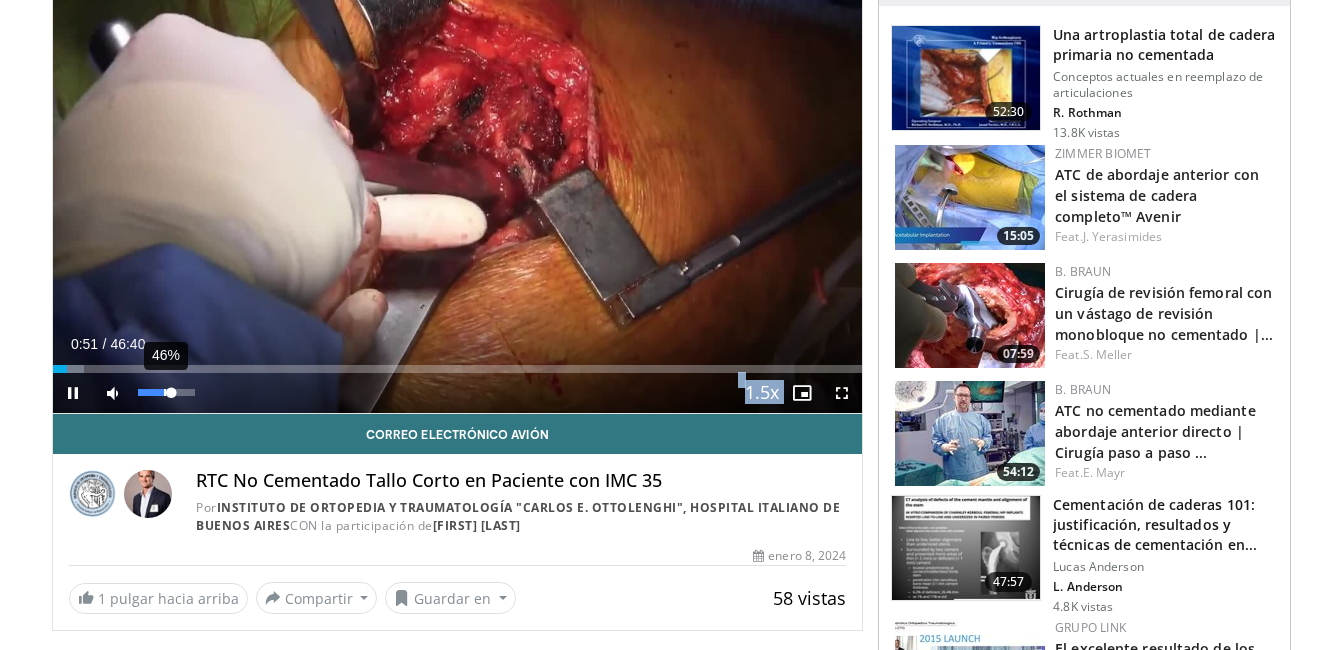 drag, startPoint x: 163, startPoint y: 388, endPoint x: 177, endPoint y: 391, distance: 14.3178215 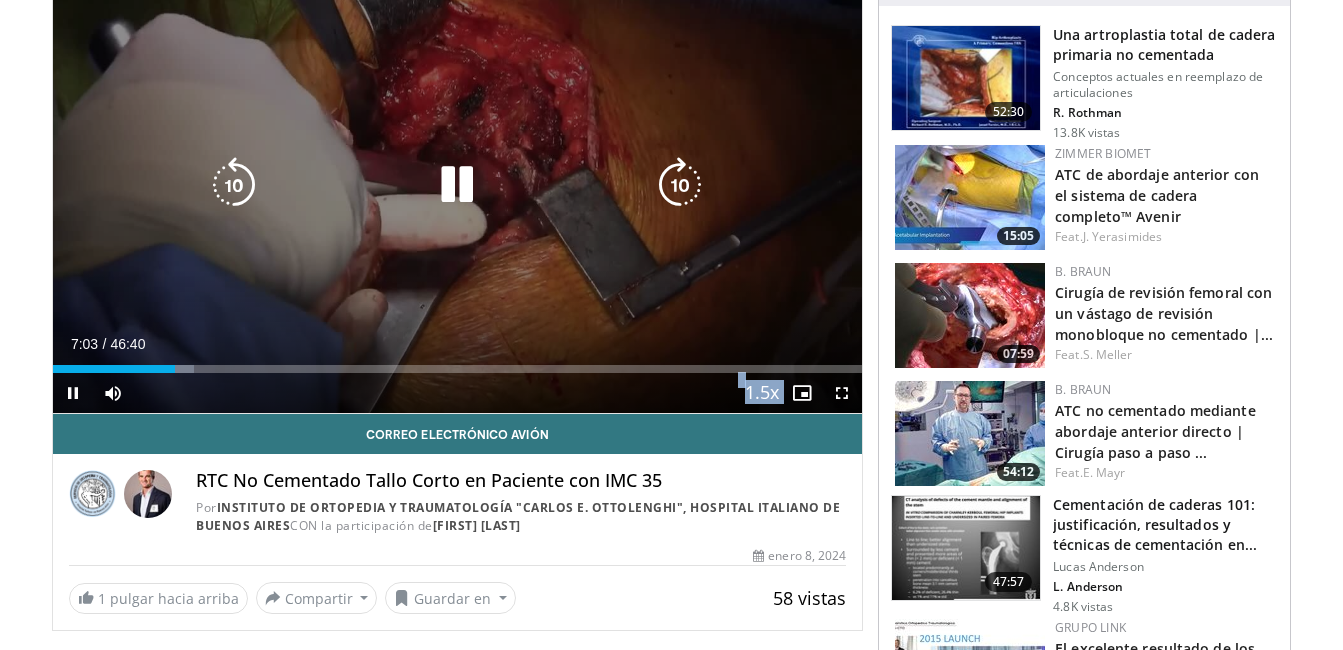 click on "Current Time  7:03 / Duration  46:40 Pause Skip Backward Skip Forward Mute 68% Loaded :  17.46% 07:03 07:26 Stream Type  LIVE Seek to live, currently behind live LIVE   1.5x Playback Rate 0.5x 0.75x 1x 1.25x 1.5x , selected 1.75x 2x Chapters Chapters Descriptions descriptions off , selected Captions captions settings , opens captions settings dialog captions off , selected Audio Track en (Main) , selected Fullscreen Enable picture-in-picture mode" at bounding box center (458, 393) 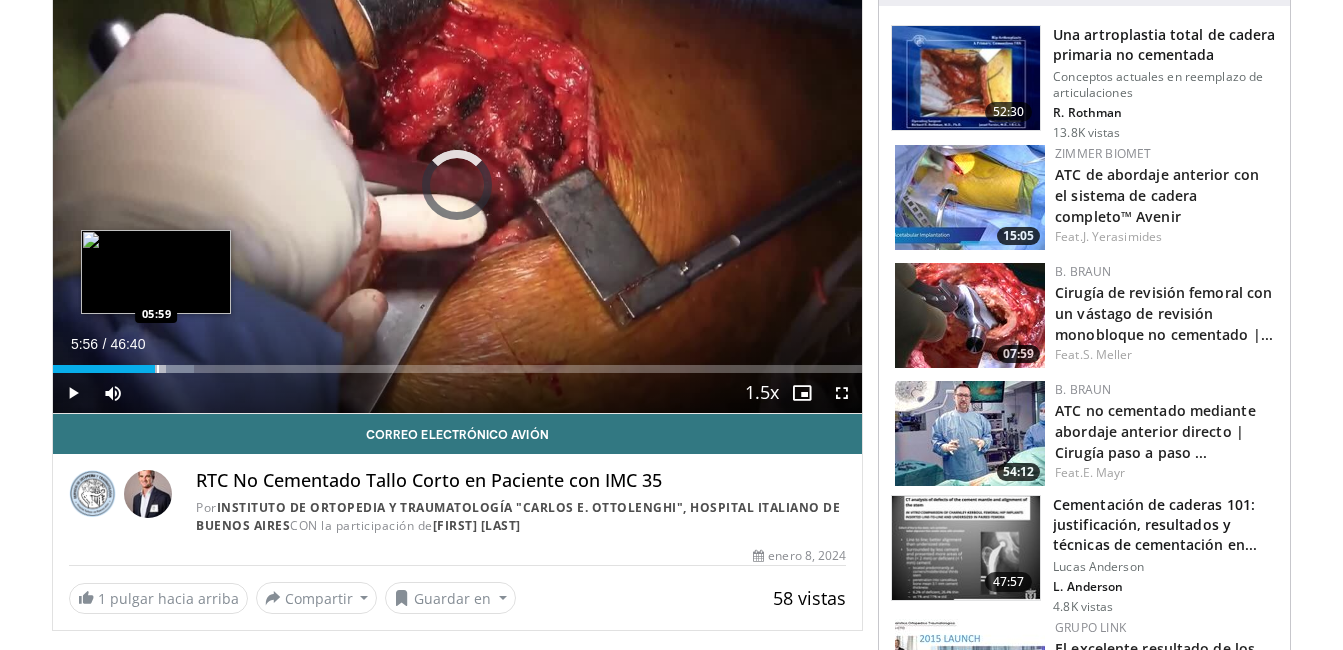 click at bounding box center [158, 369] 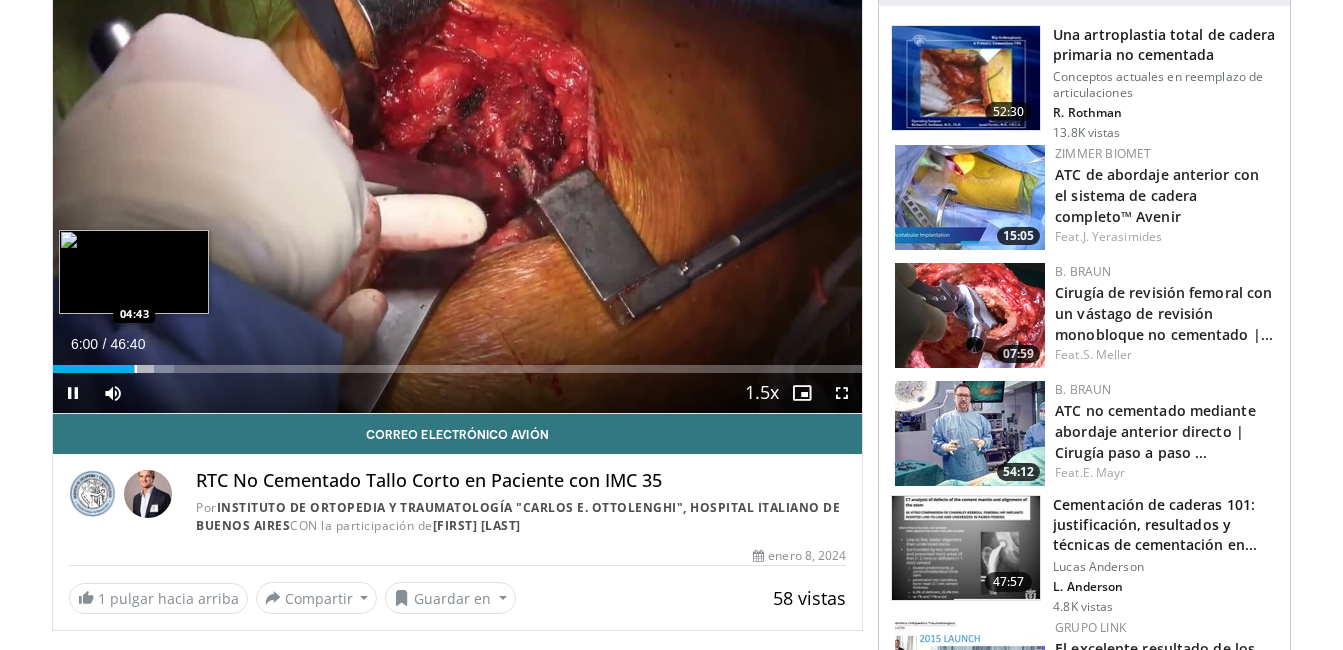 click on "Loaded :  15.01% 06:00 04:43" at bounding box center (458, 363) 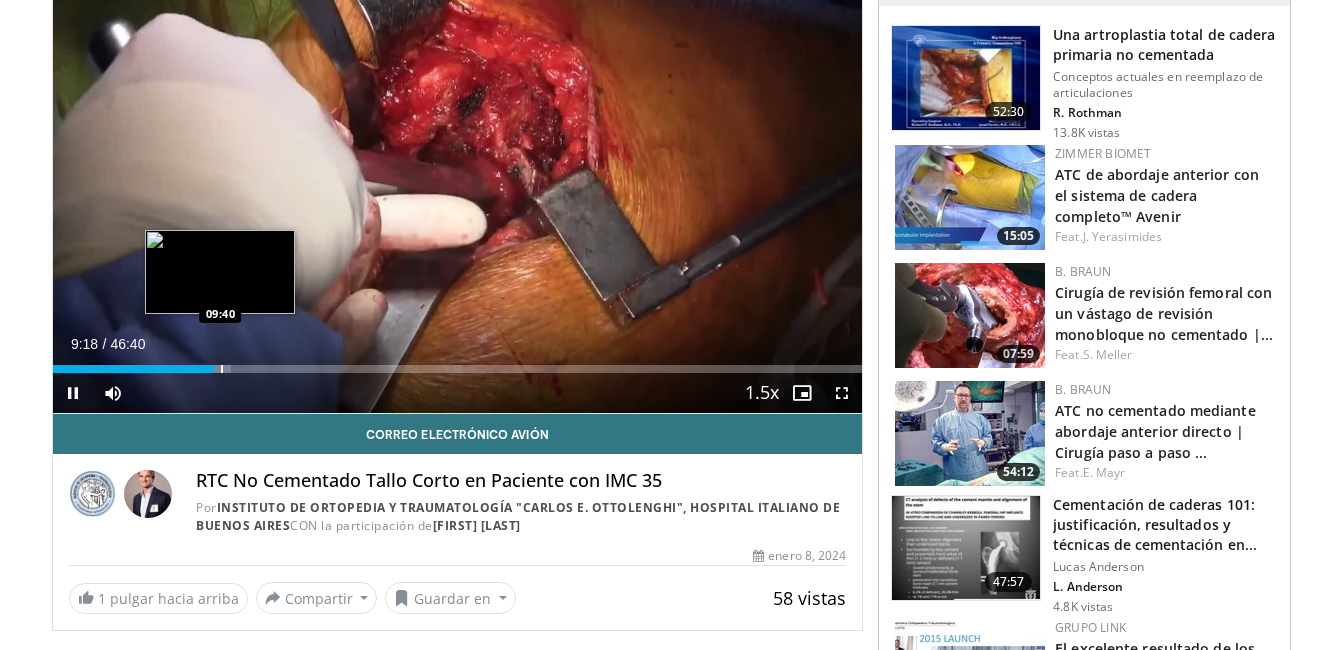 click at bounding box center (222, 369) 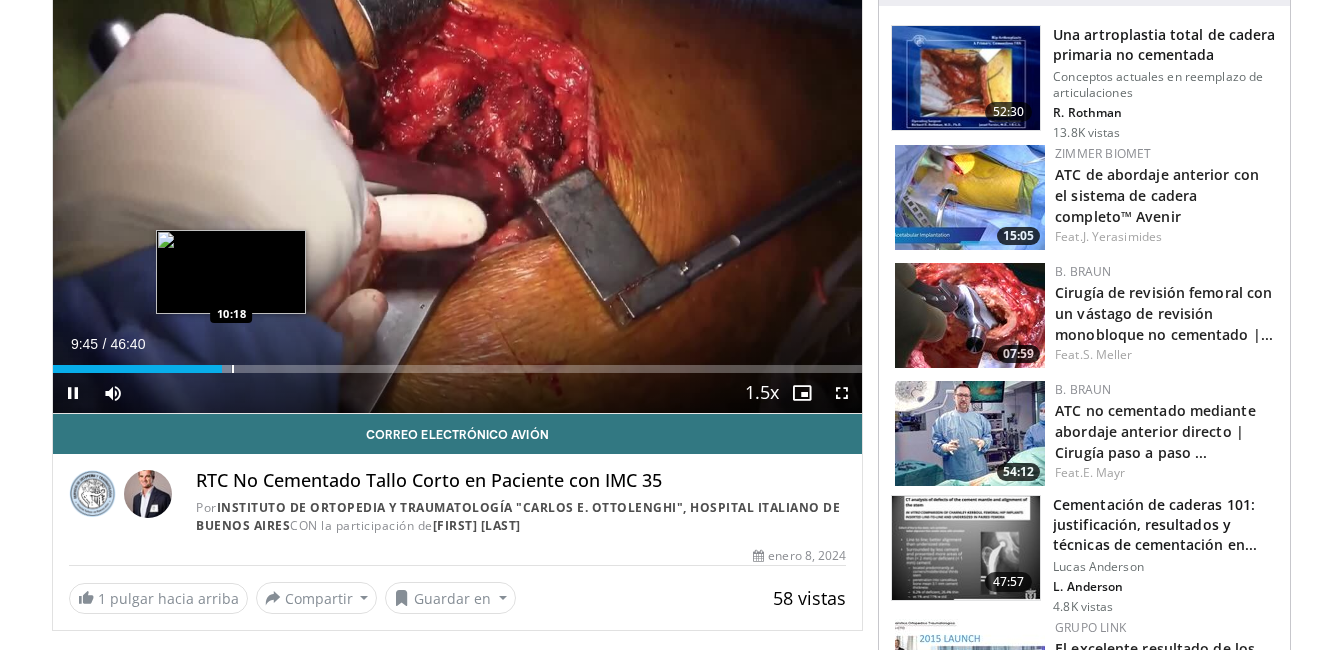 click on "**********" at bounding box center [458, 186] 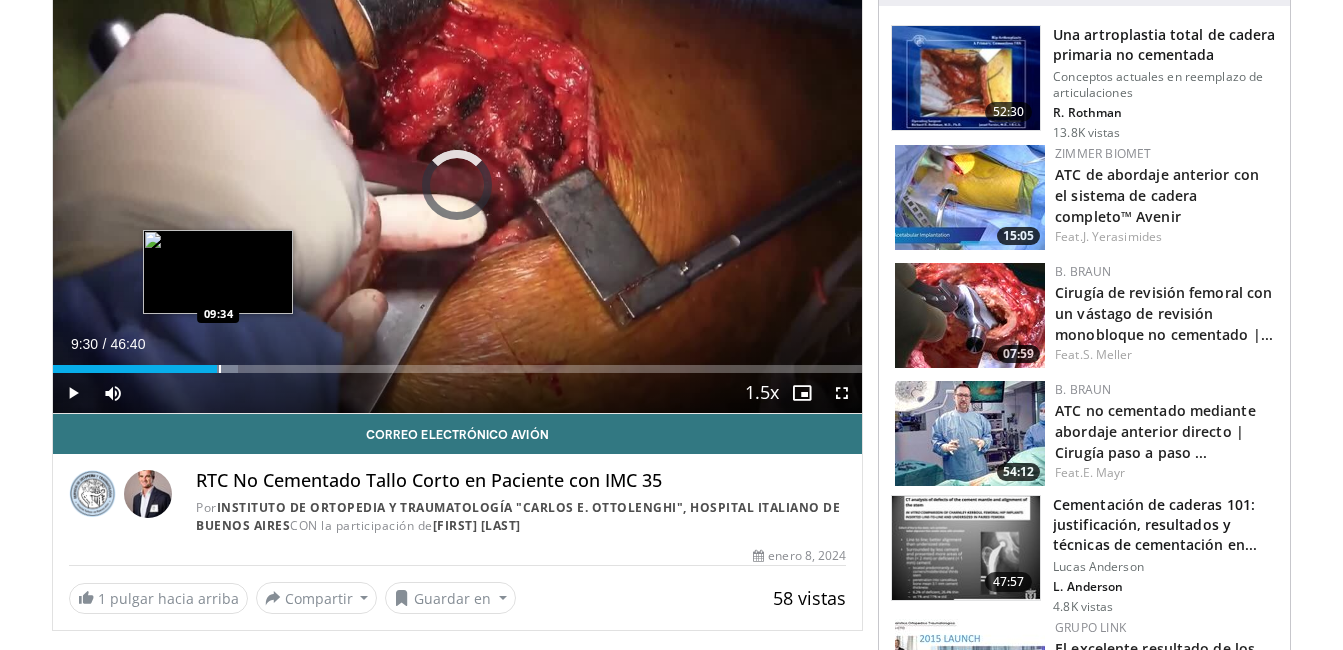 click at bounding box center [220, 369] 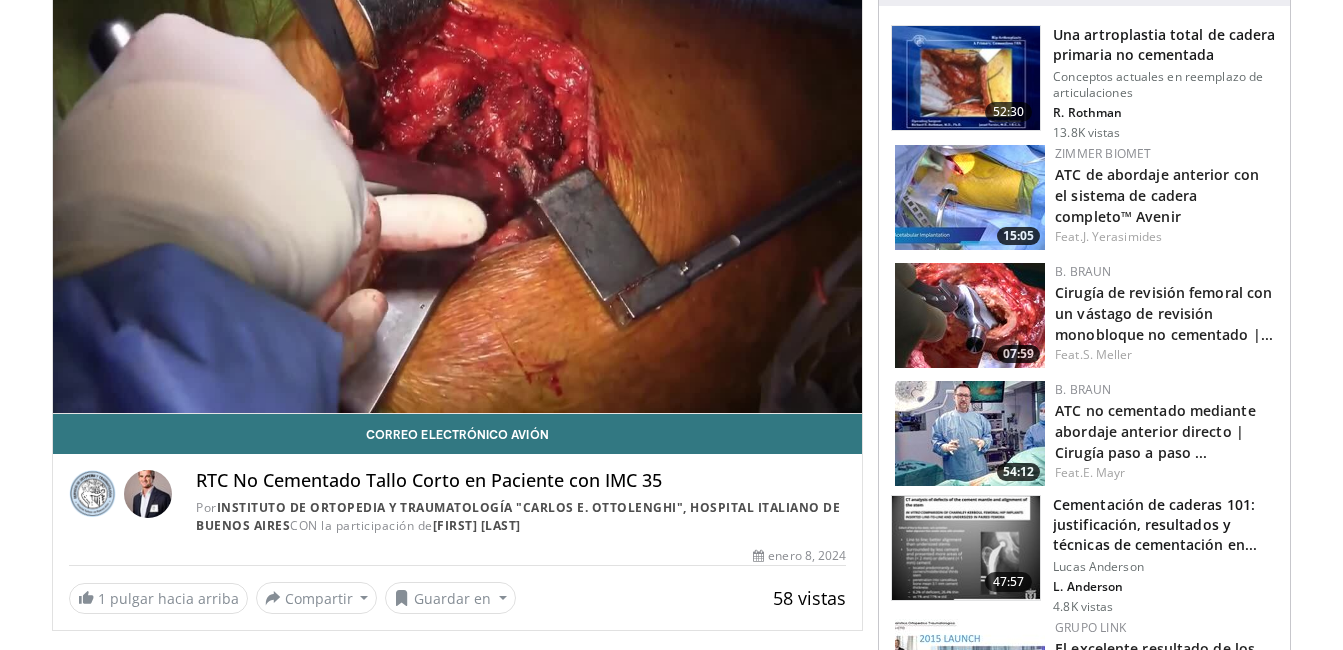 click at bounding box center [966, 78] 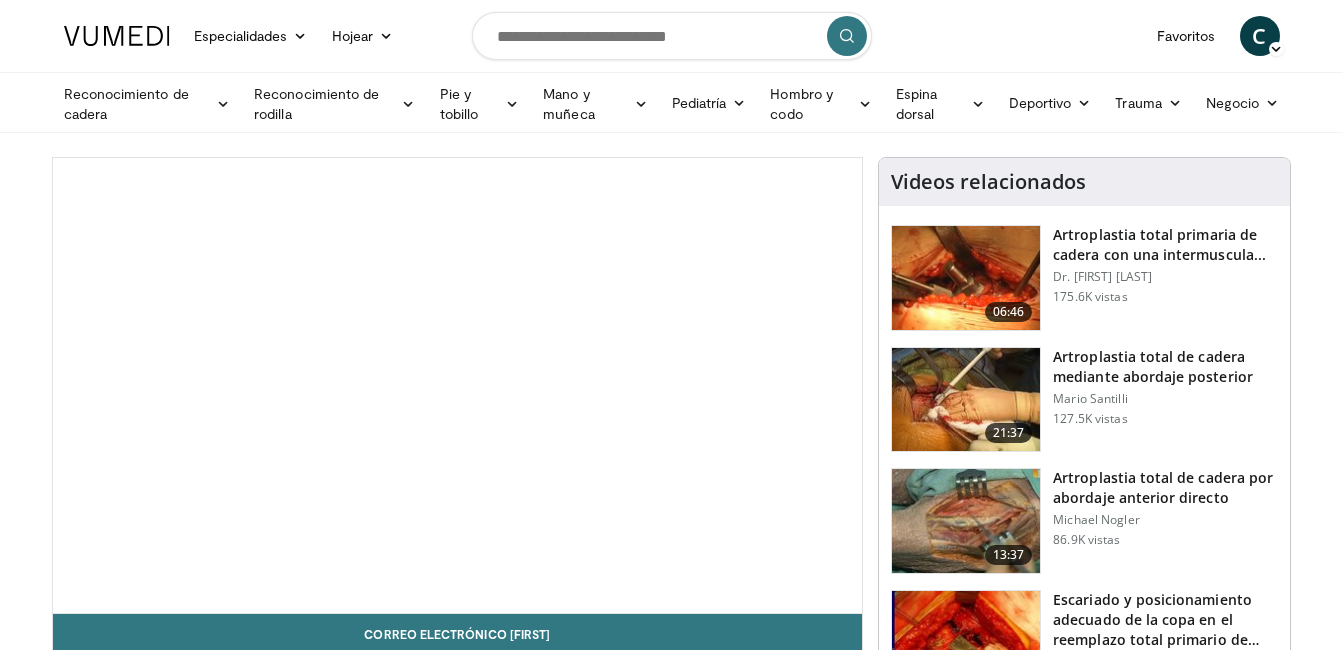 scroll, scrollTop: 0, scrollLeft: 0, axis: both 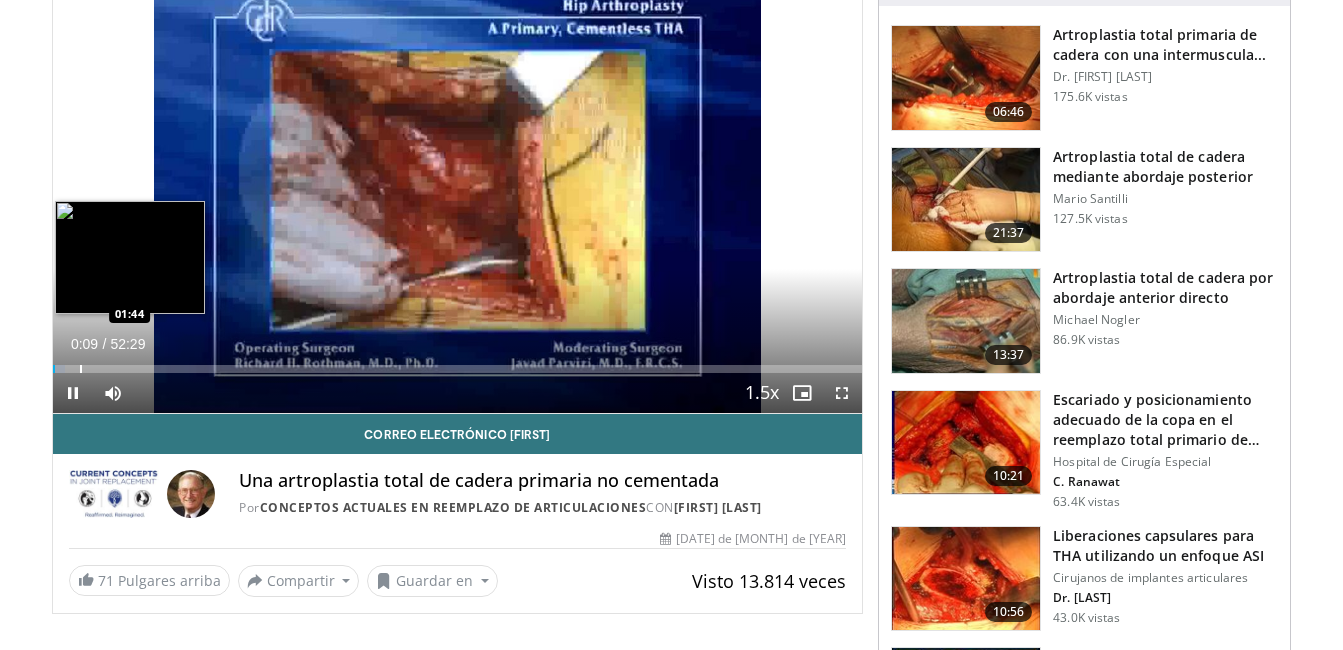 click at bounding box center (81, 369) 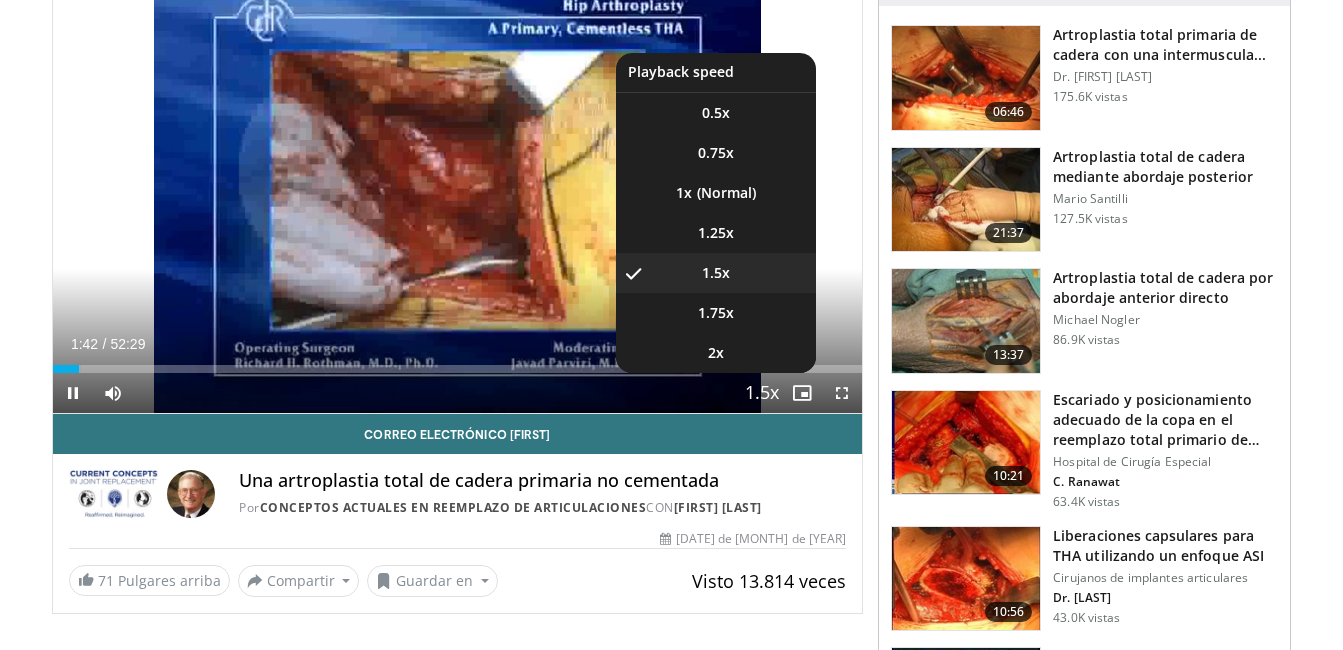 click at bounding box center [762, 394] 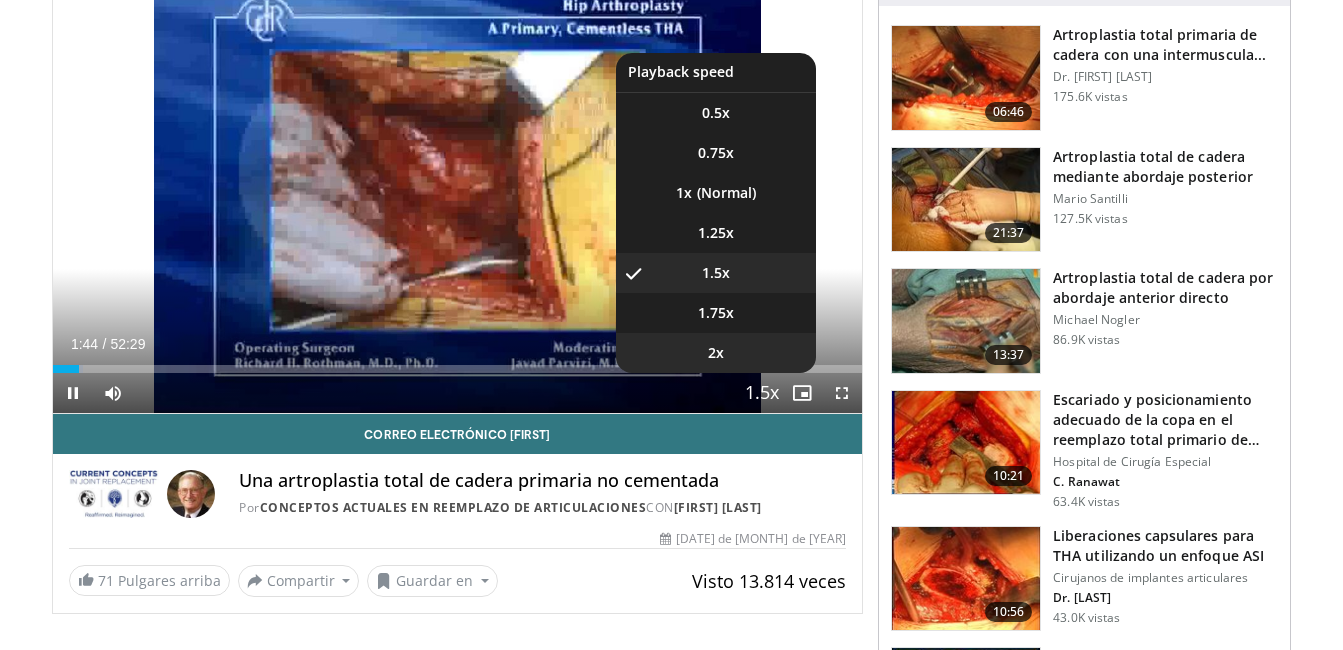 click on "2x" at bounding box center [716, 353] 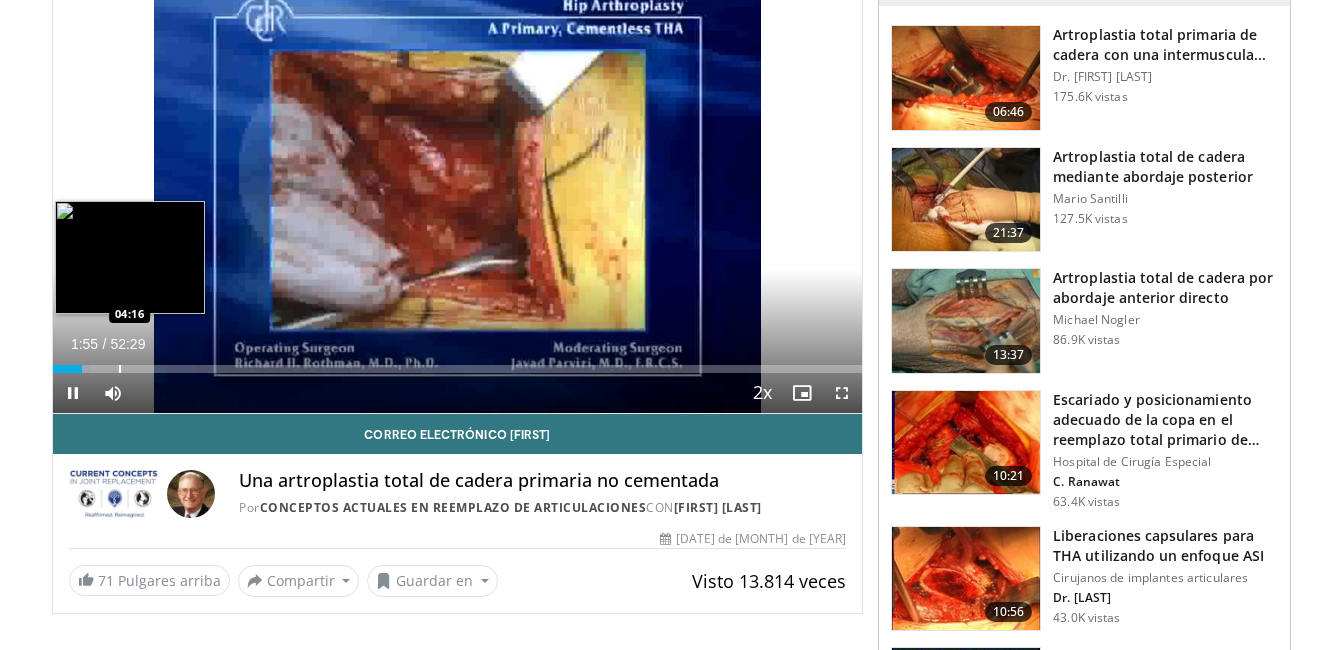 click at bounding box center [120, 369] 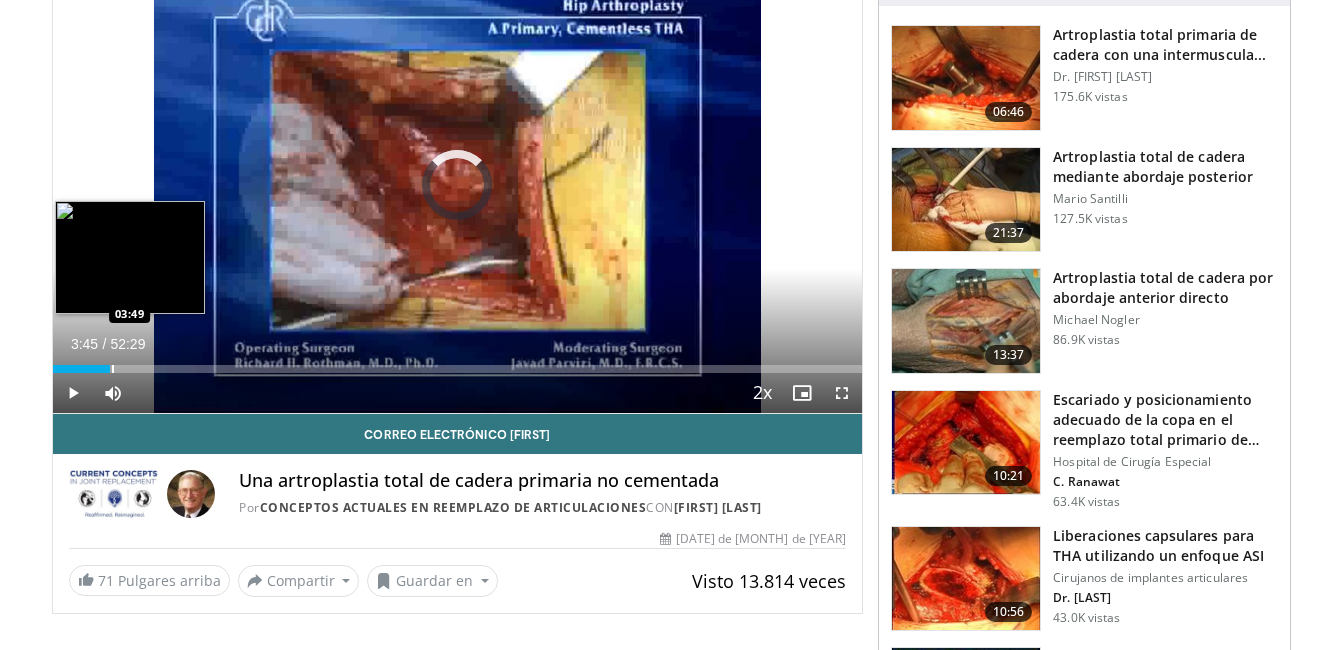 click on "03:45" at bounding box center (82, 369) 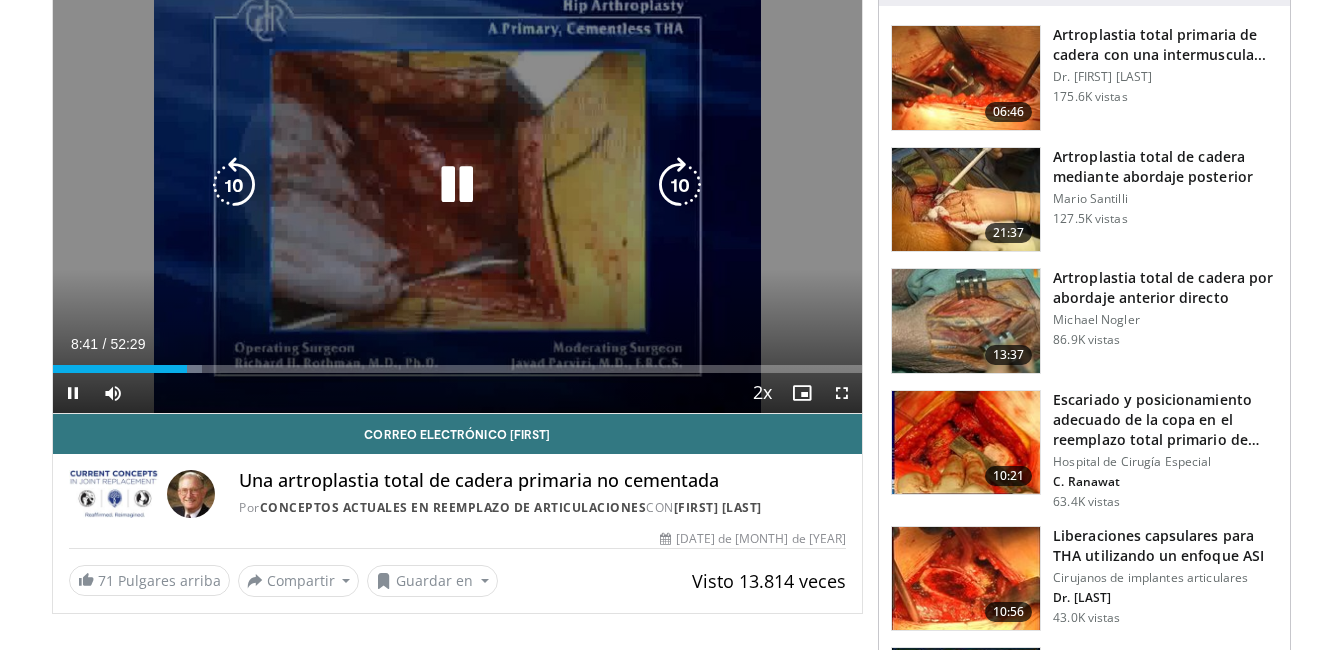 scroll, scrollTop: 0, scrollLeft: 0, axis: both 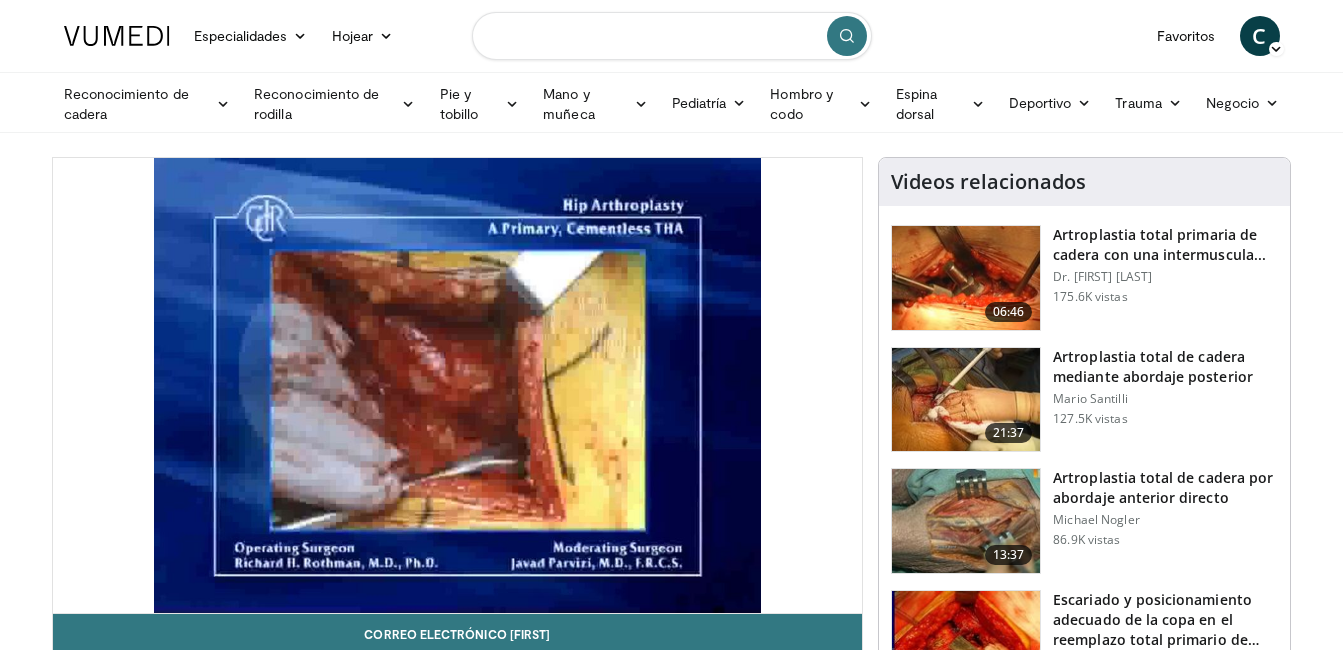 click at bounding box center [672, 36] 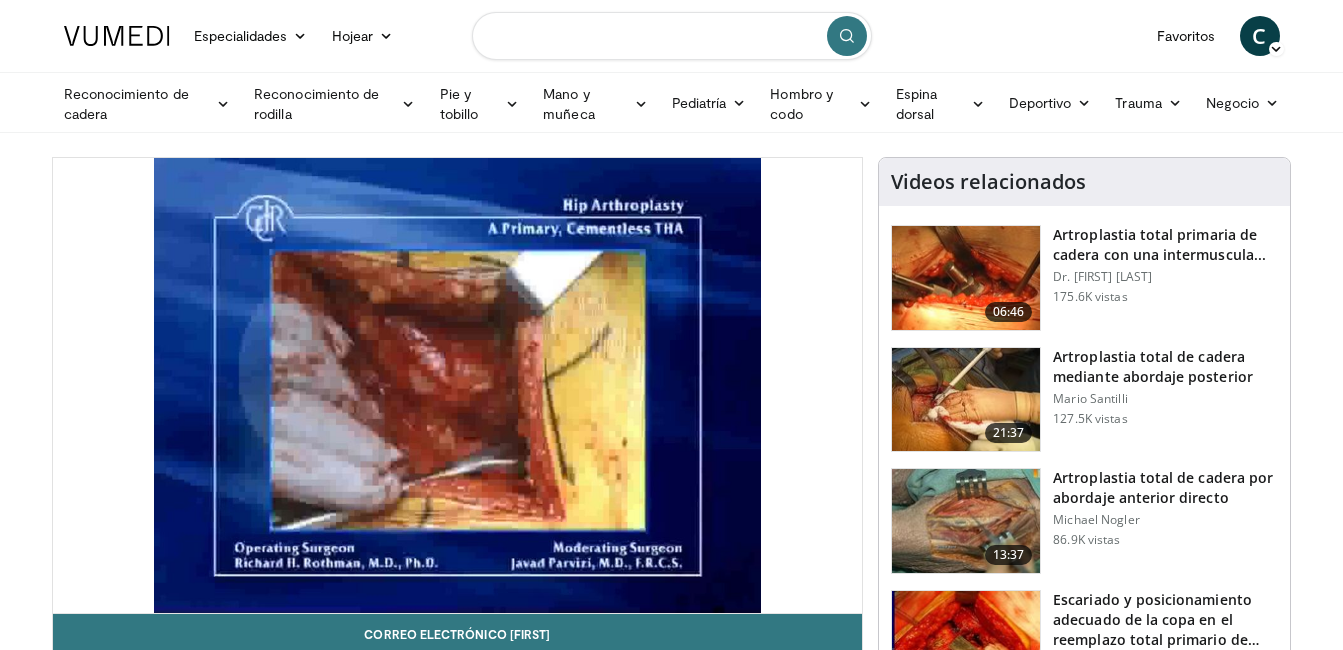 paste on "**********" 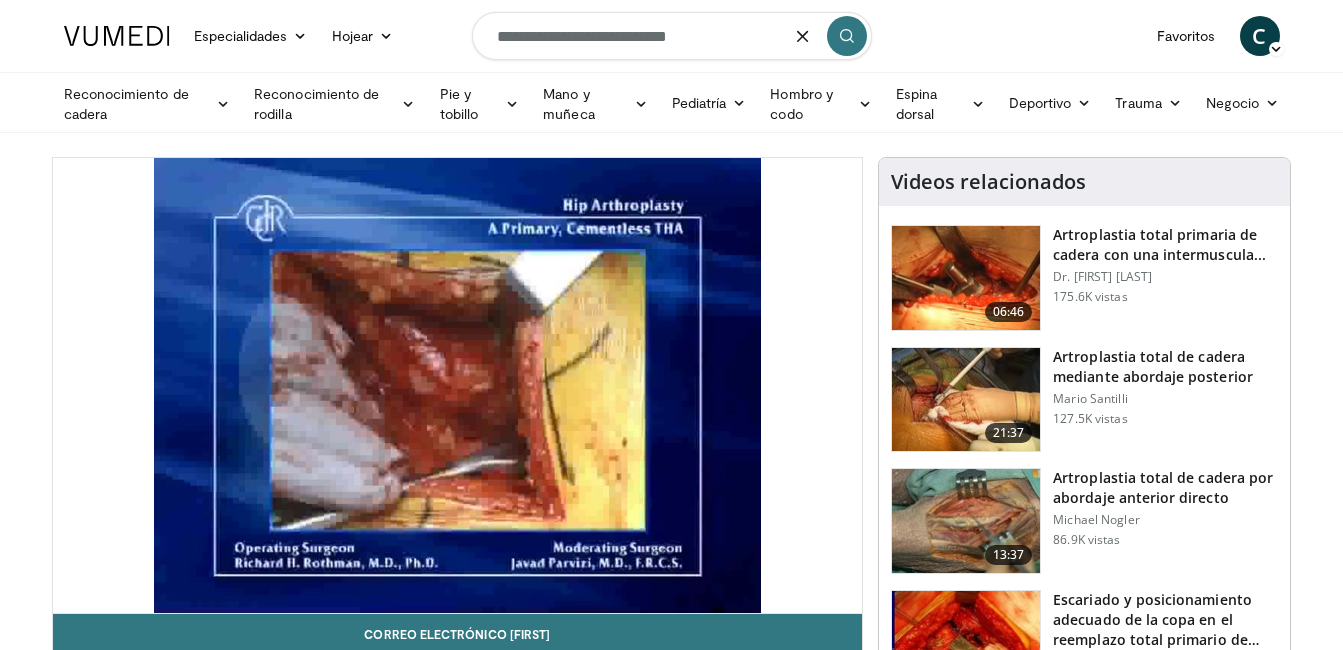 click on "**********" at bounding box center (672, 36) 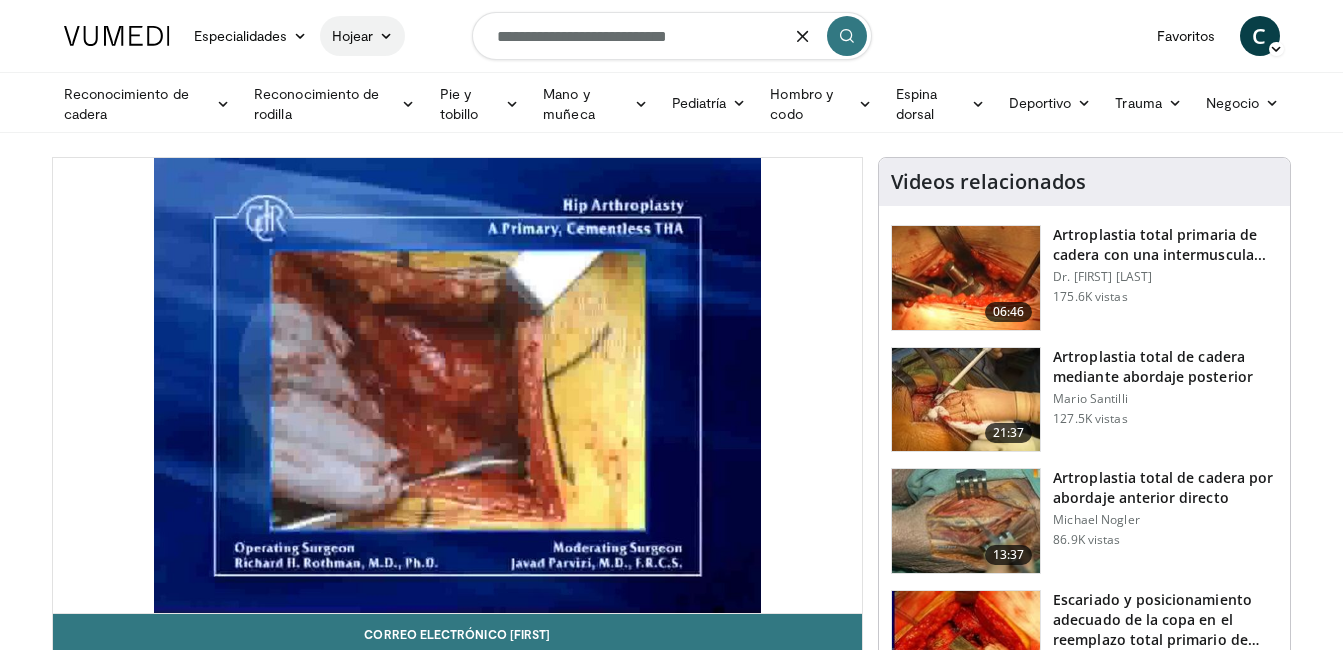 drag, startPoint x: 574, startPoint y: 36, endPoint x: 369, endPoint y: 27, distance: 205.19746 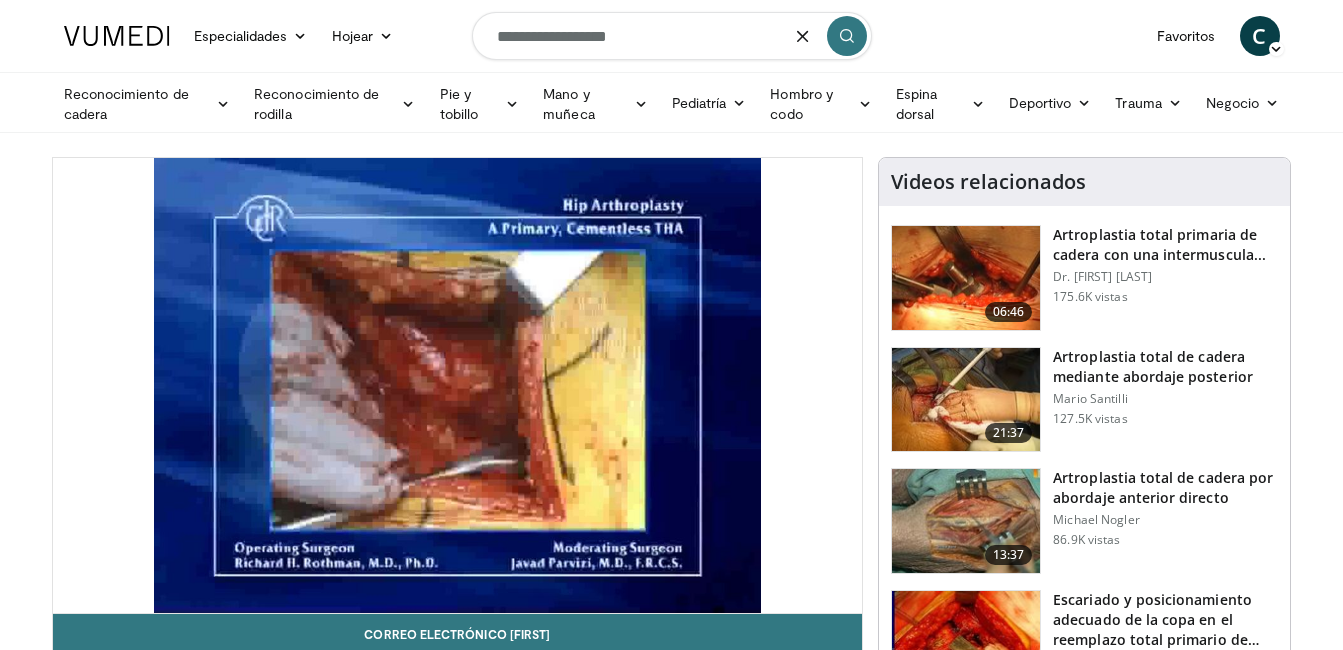 type on "**********" 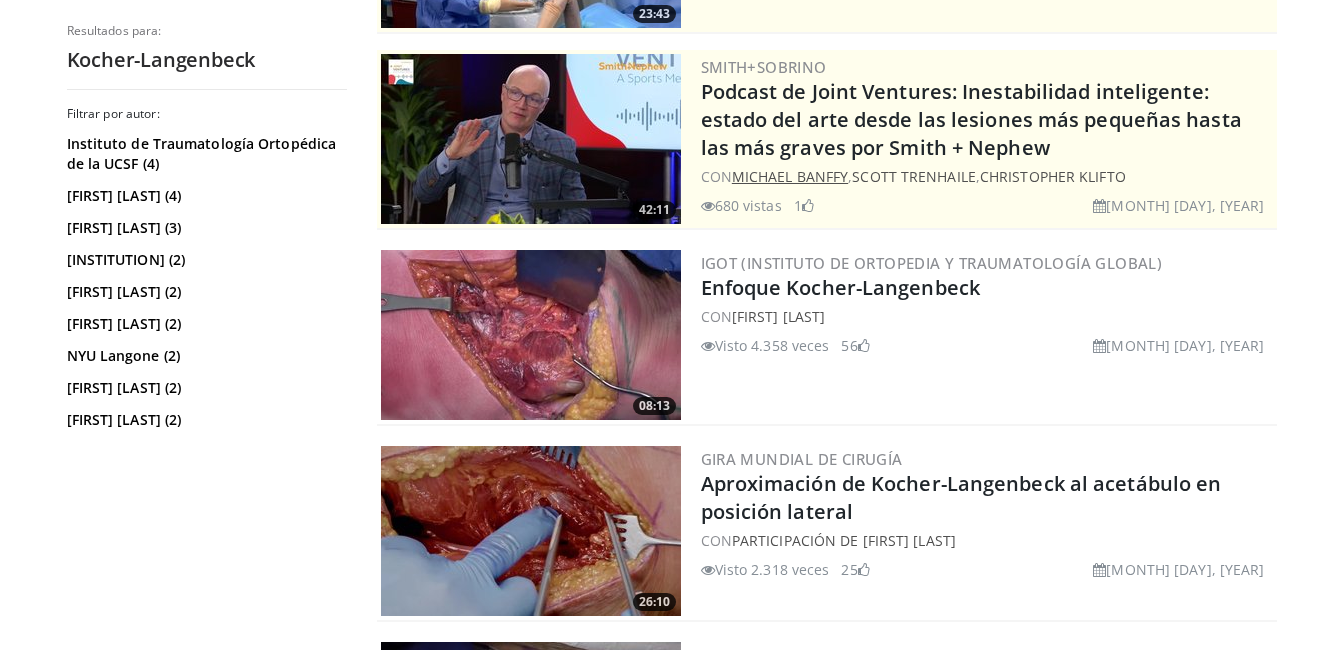 scroll, scrollTop: 400, scrollLeft: 0, axis: vertical 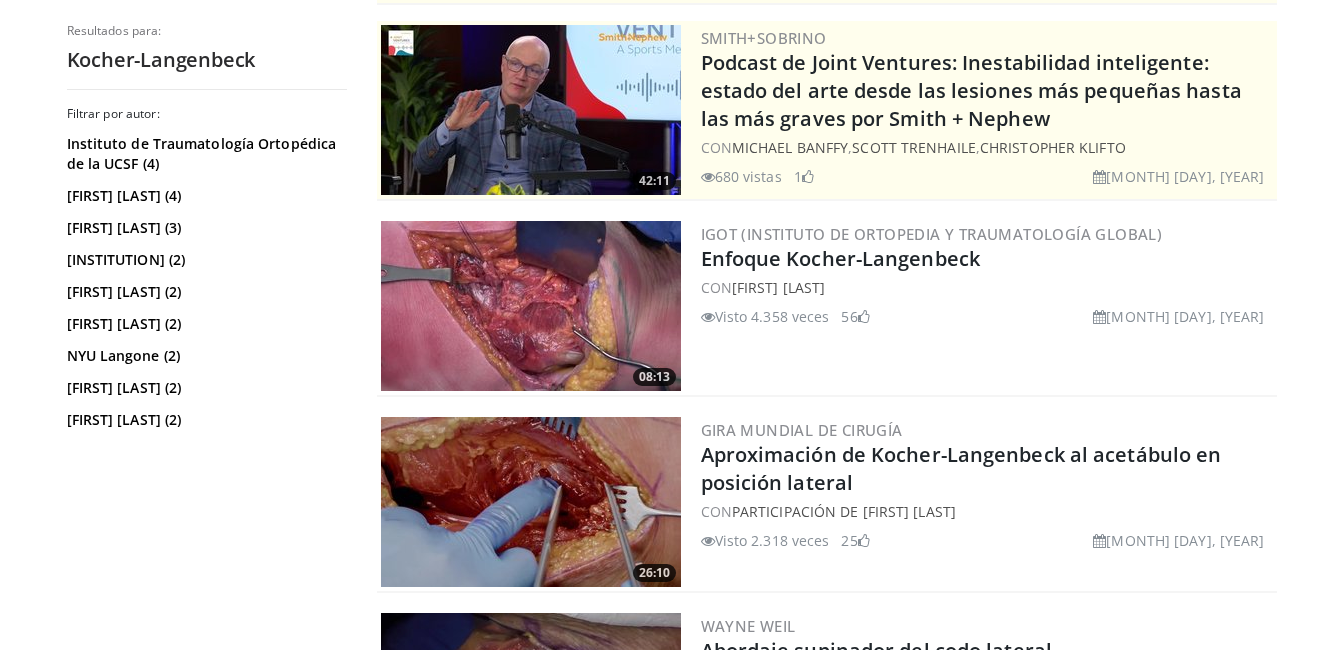 click at bounding box center [531, 306] 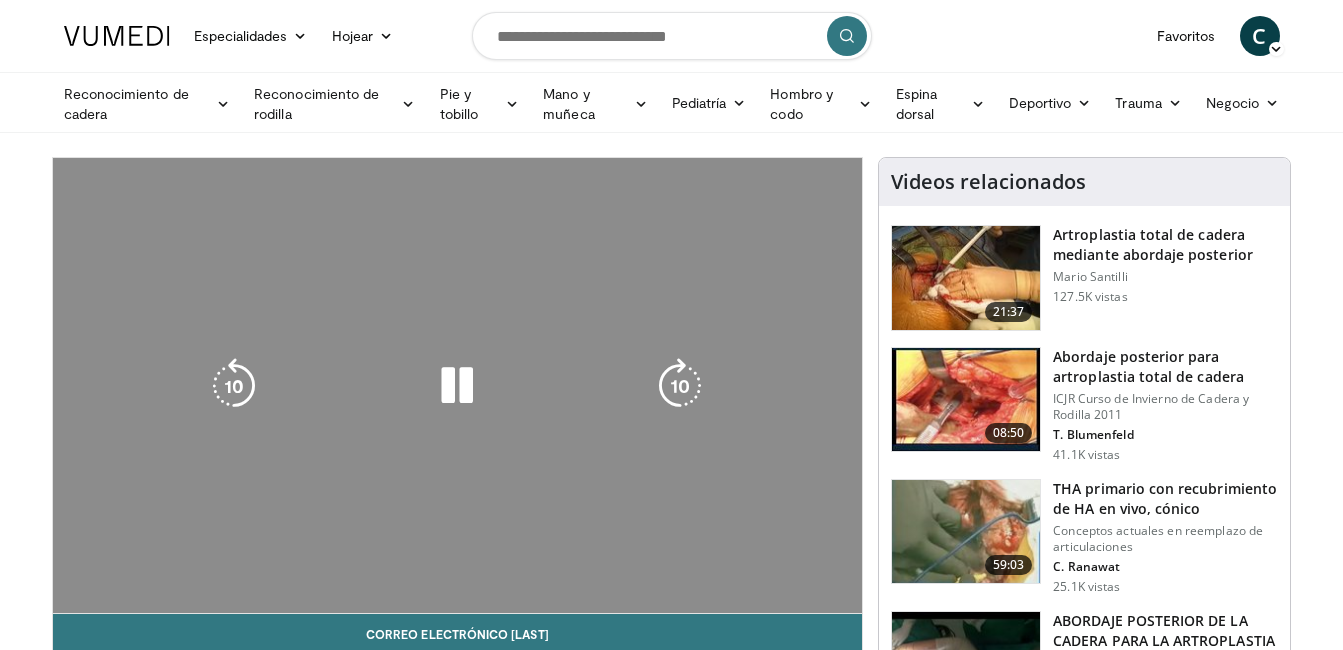 scroll, scrollTop: 200, scrollLeft: 0, axis: vertical 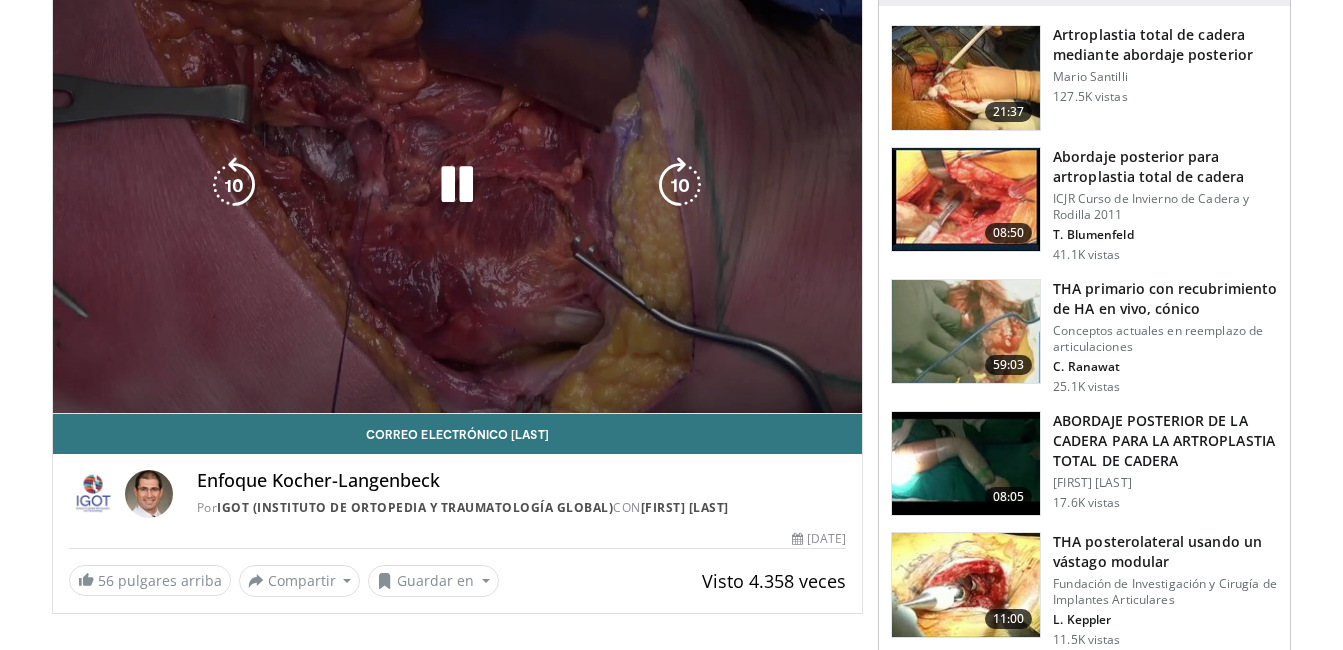 click on "10 seconds
Tap to unmute" at bounding box center (458, 185) 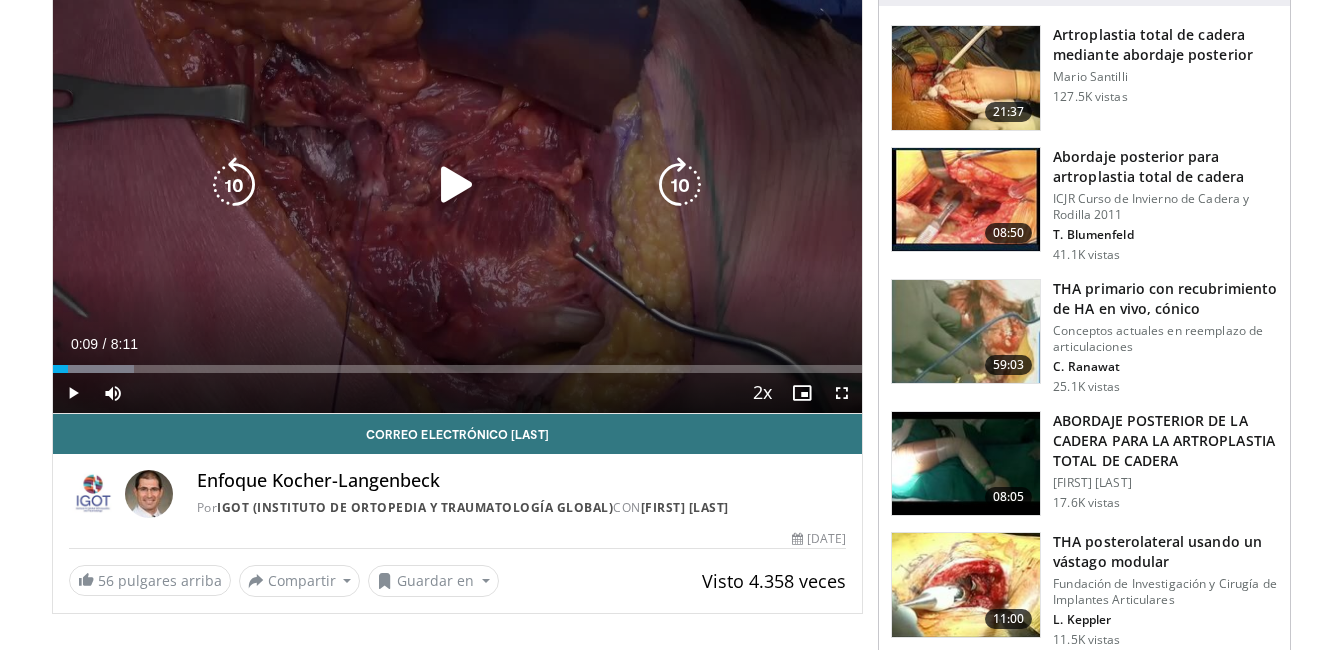 click at bounding box center [457, 185] 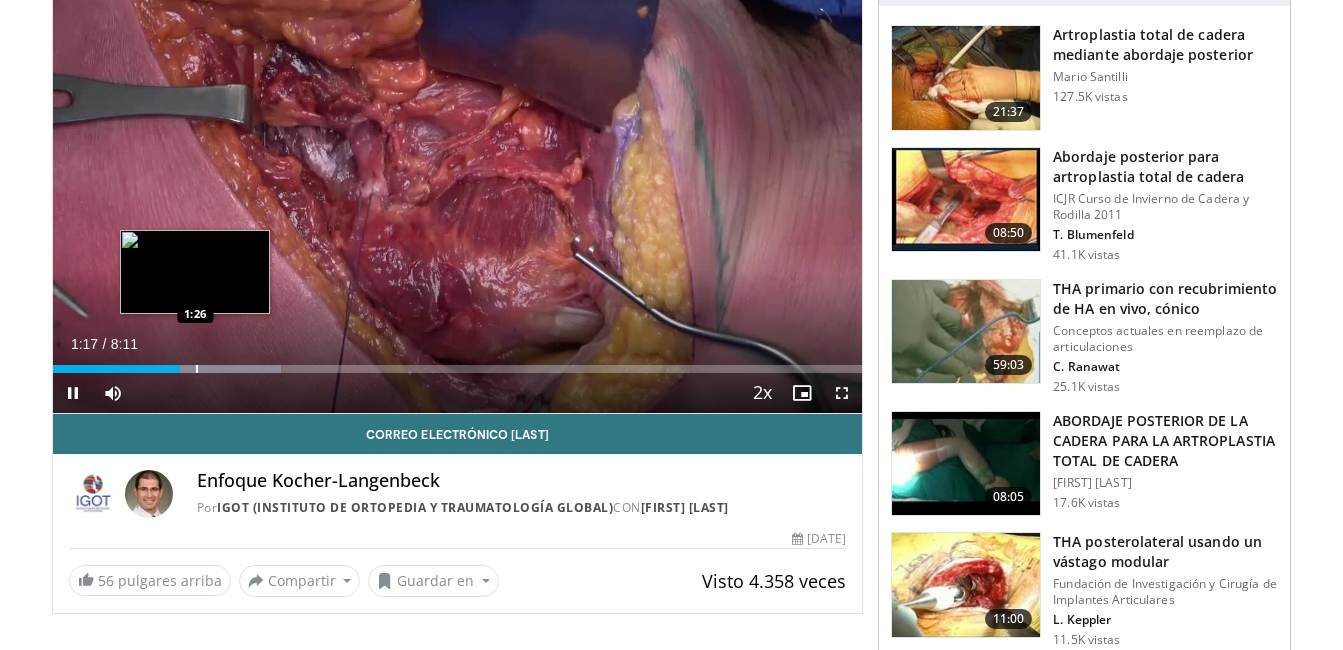 click at bounding box center (197, 369) 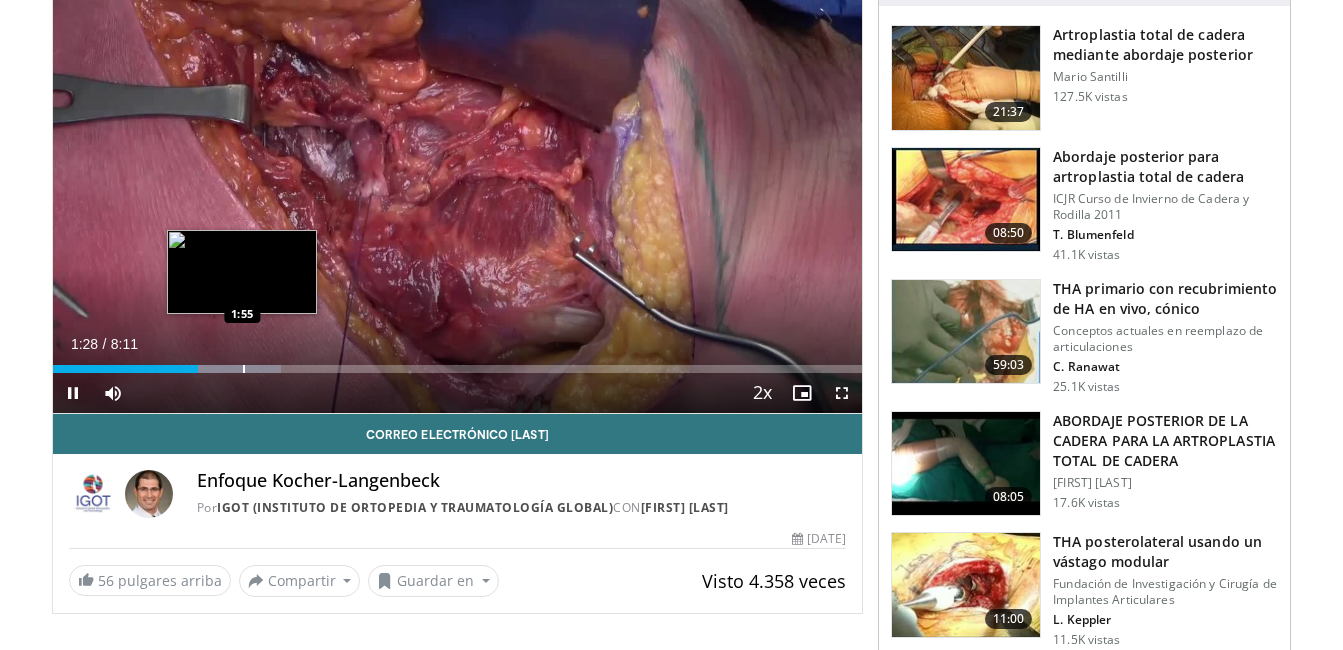 click at bounding box center (244, 369) 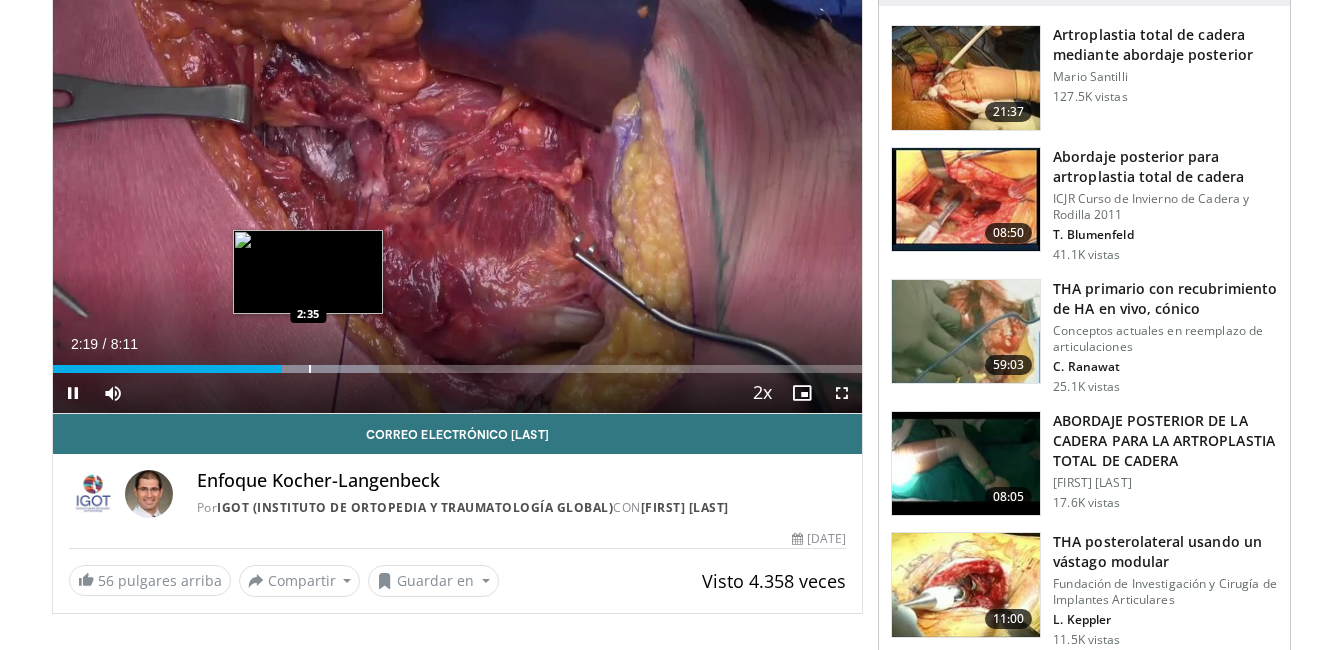 click on "Loaded :  40.31% 2:19 2:35" at bounding box center [458, 363] 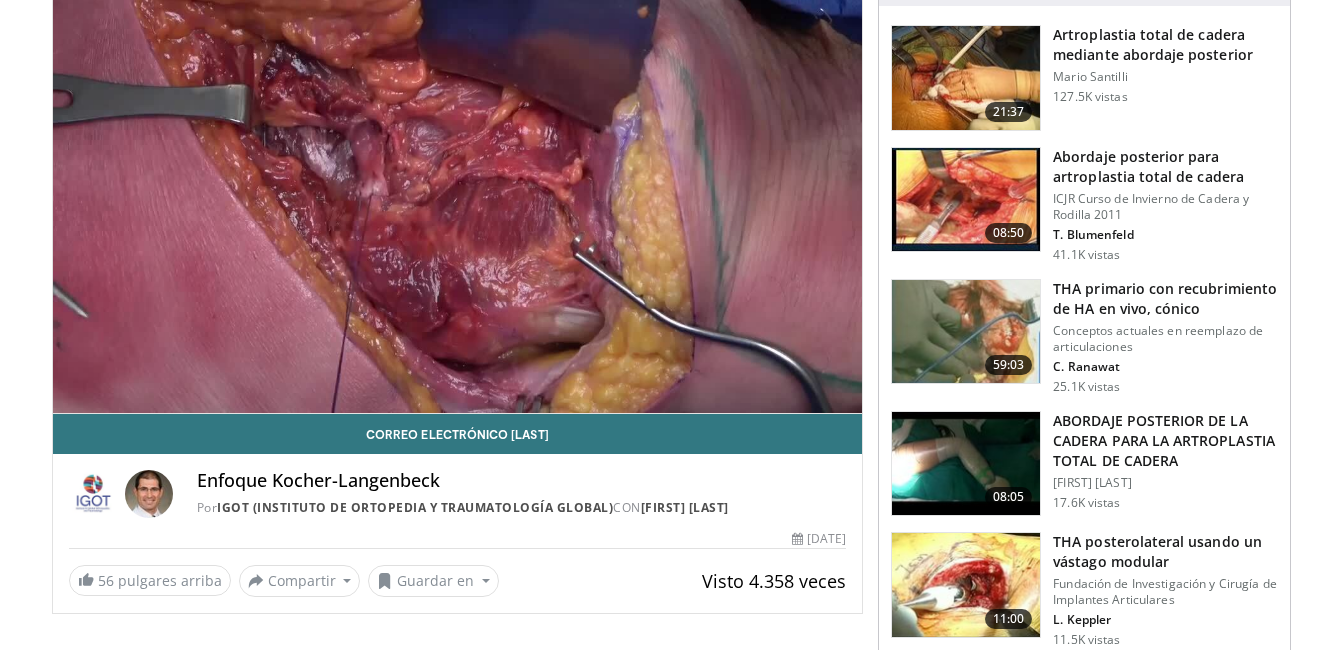 click on "Loaded :  40.31% 2:35 2:35" at bounding box center (458, 403) 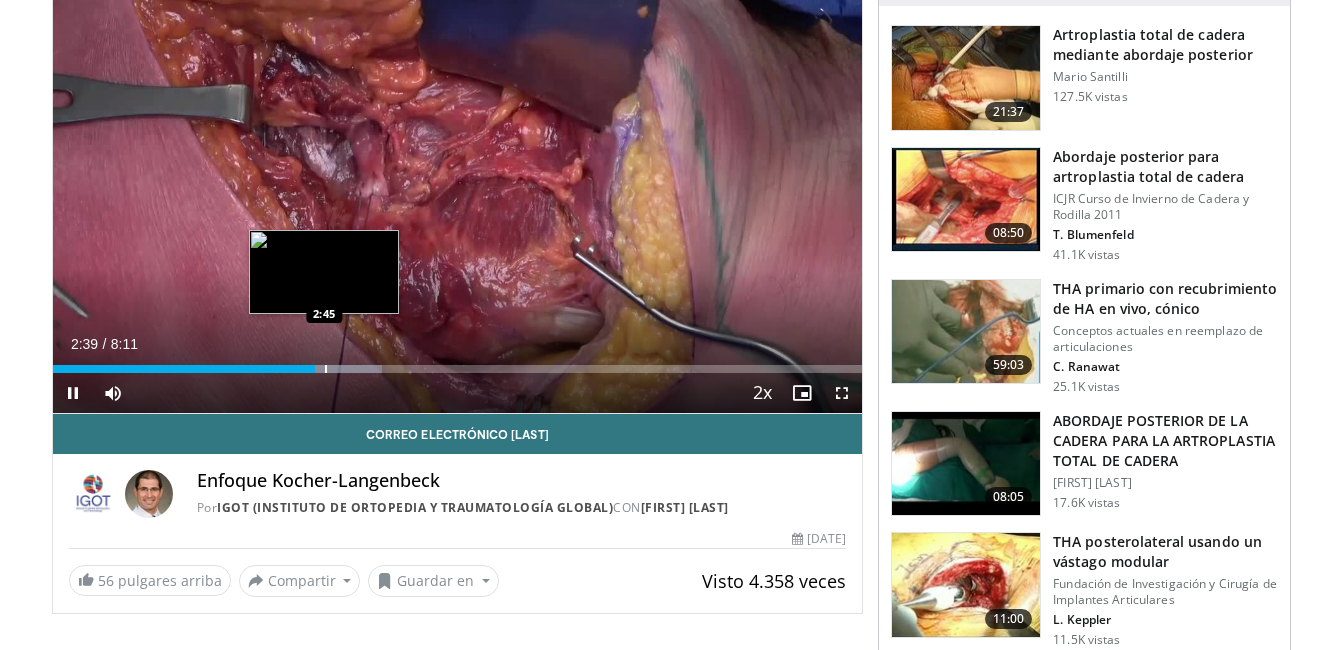 click on "Loaded :  40.69% 2:39 2:45" at bounding box center [458, 363] 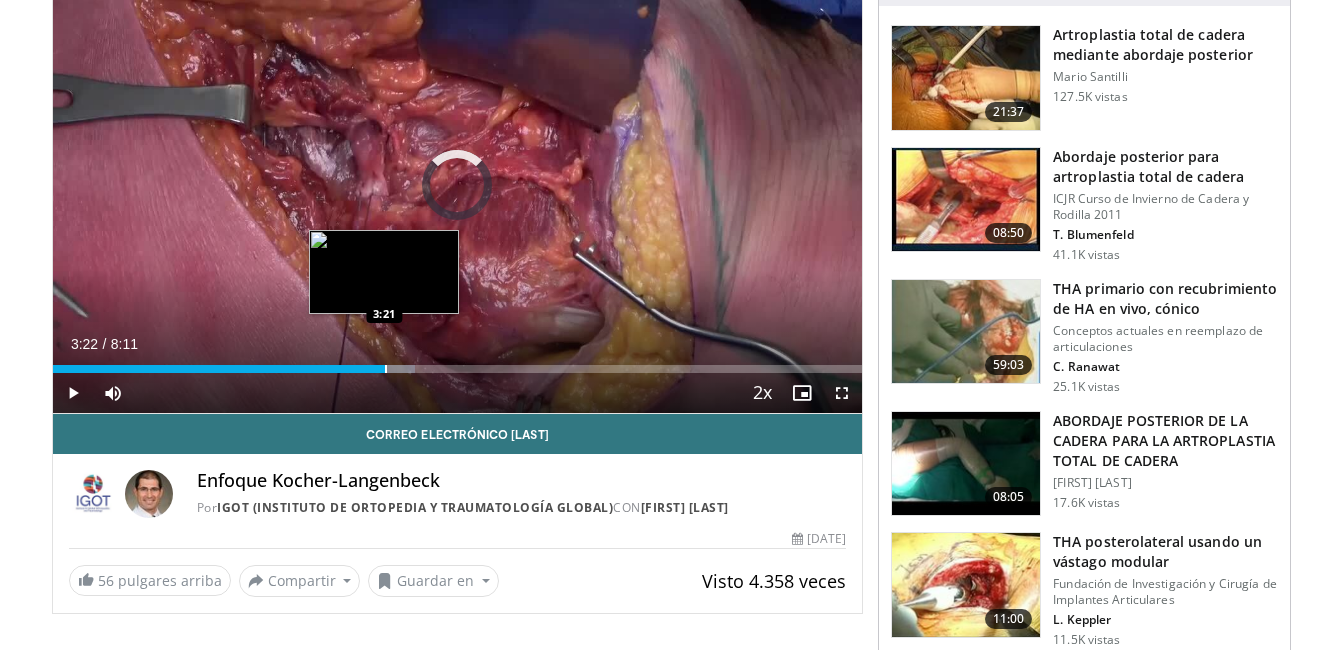 click at bounding box center [386, 369] 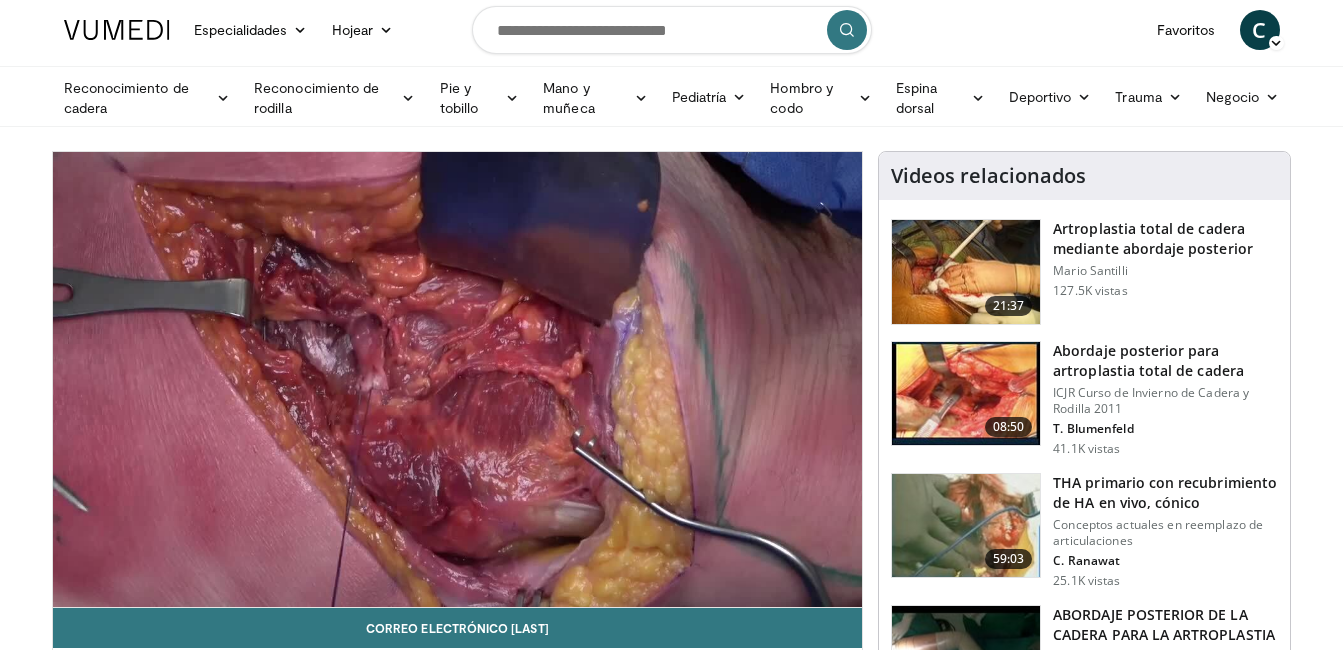 scroll, scrollTop: 0, scrollLeft: 0, axis: both 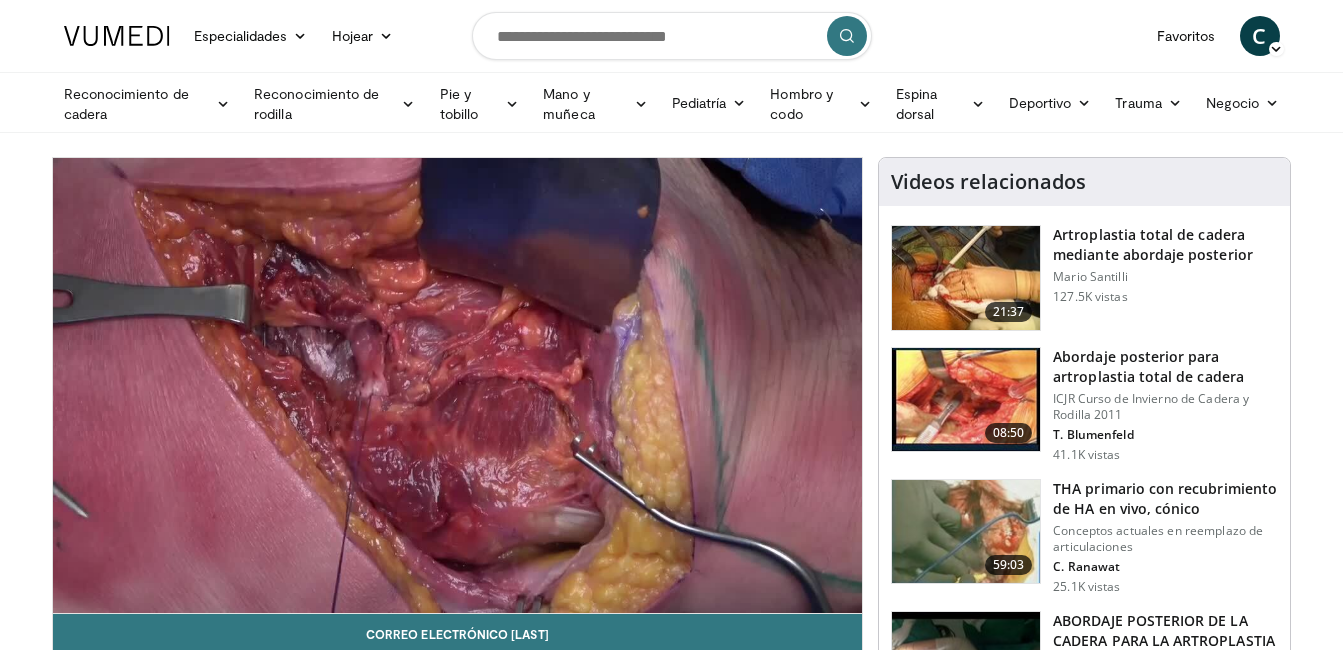 click at bounding box center (966, 278) 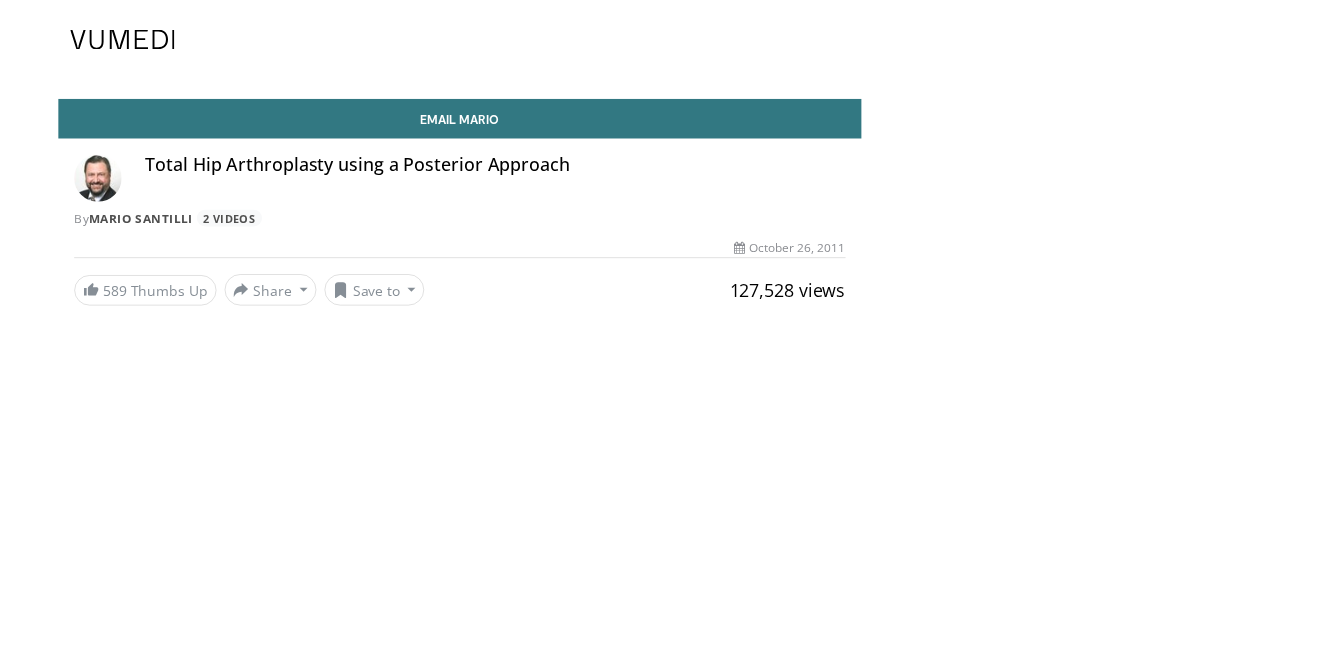 scroll, scrollTop: 0, scrollLeft: 0, axis: both 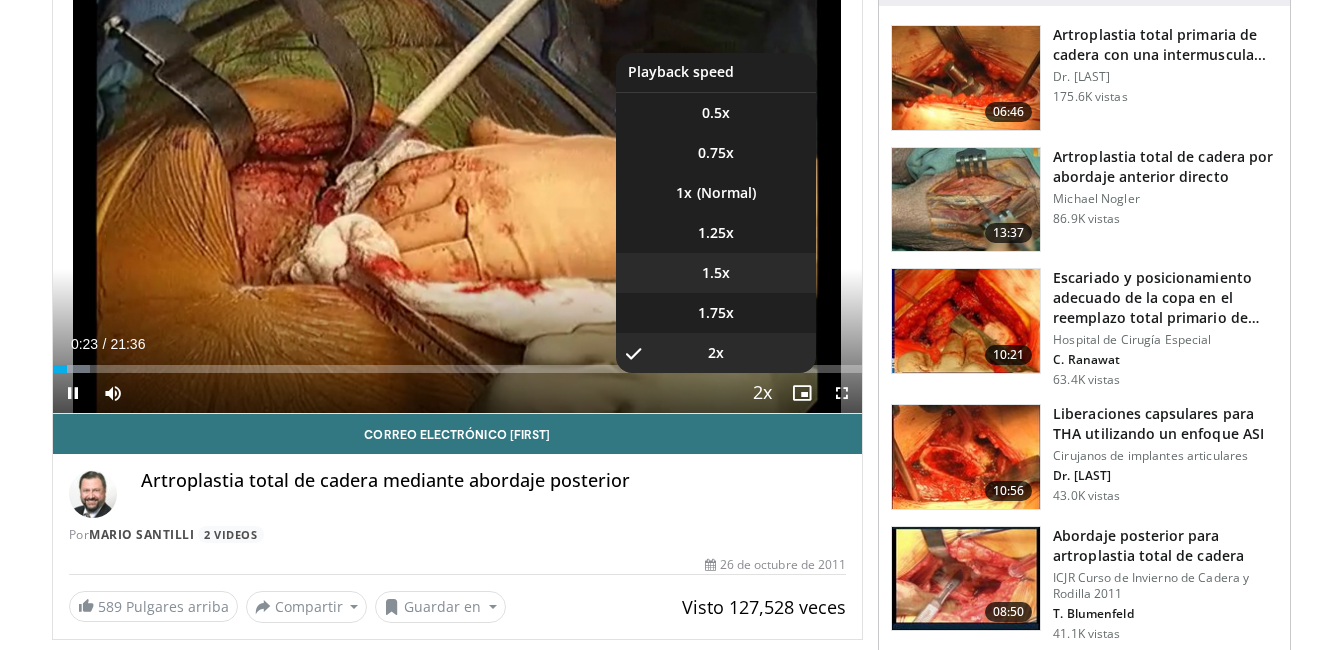 click on "1.5x" at bounding box center [716, 273] 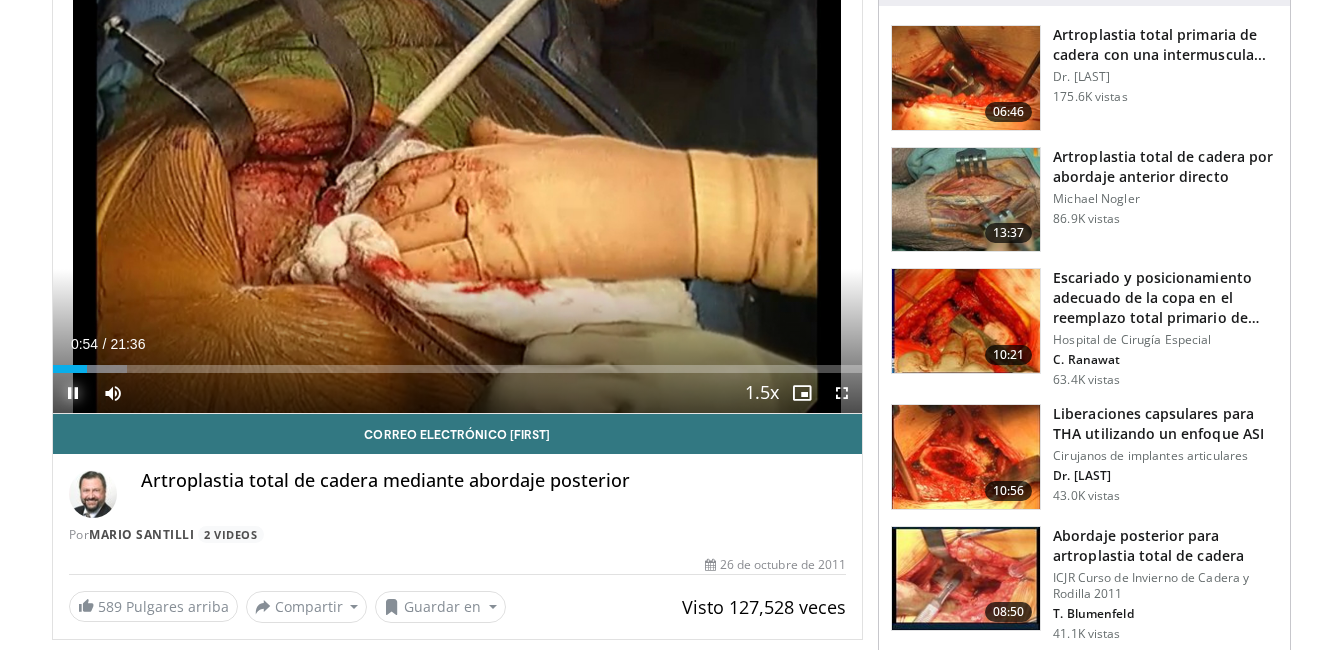 click at bounding box center [73, 393] 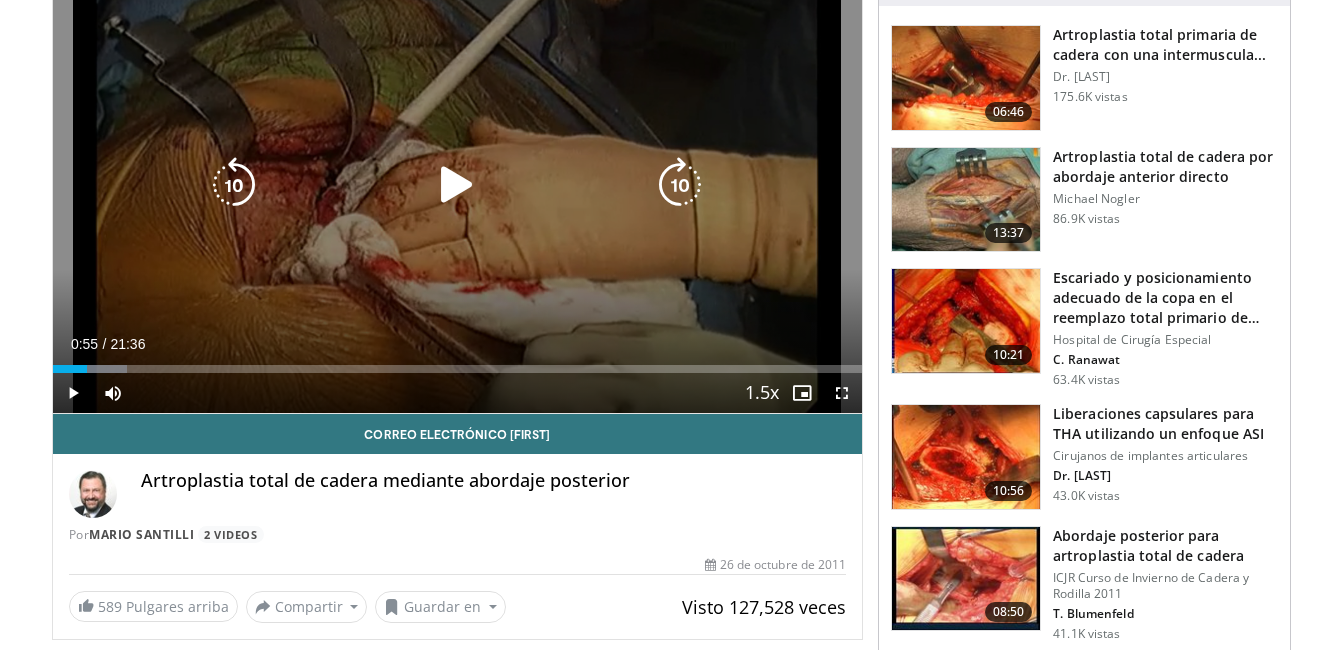 click at bounding box center [457, 185] 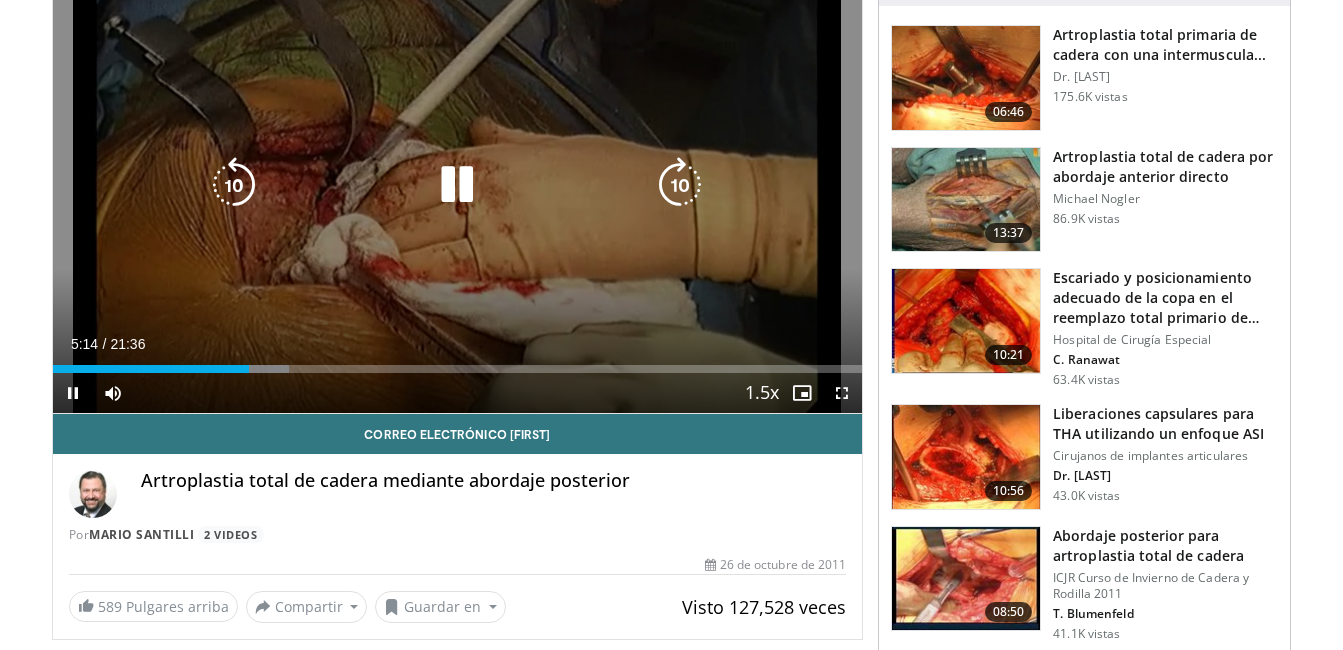 click at bounding box center [457, 185] 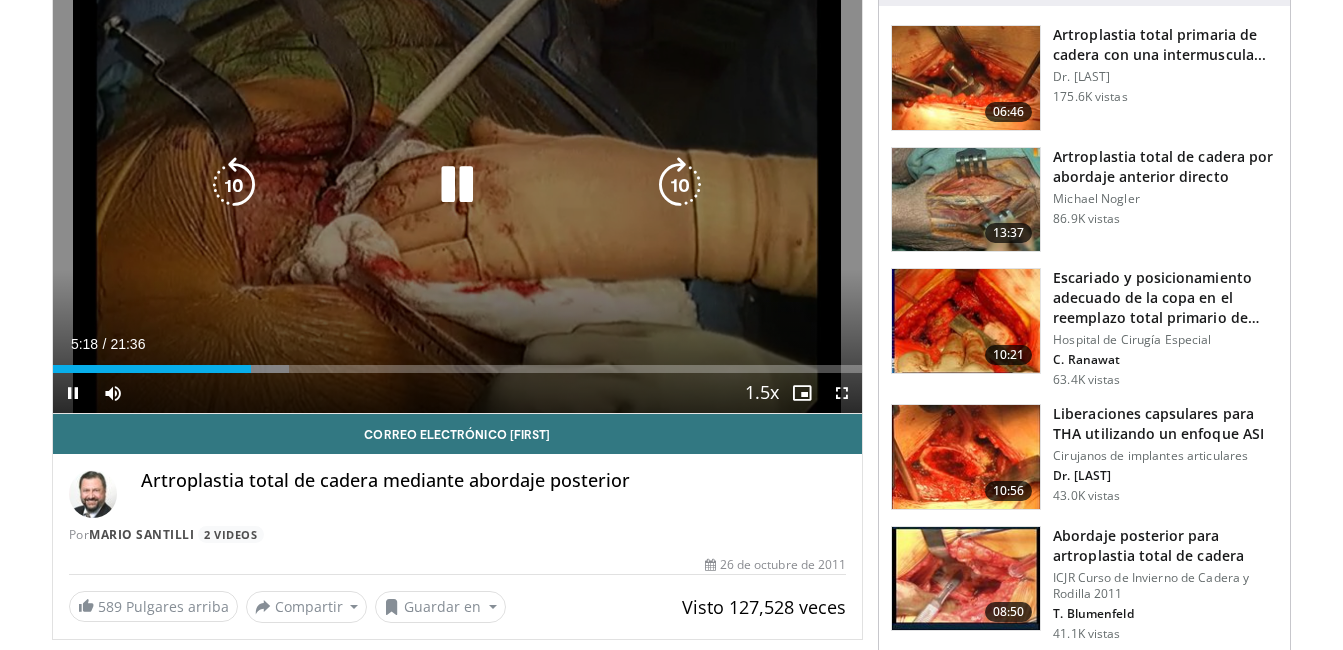 click at bounding box center (457, 185) 